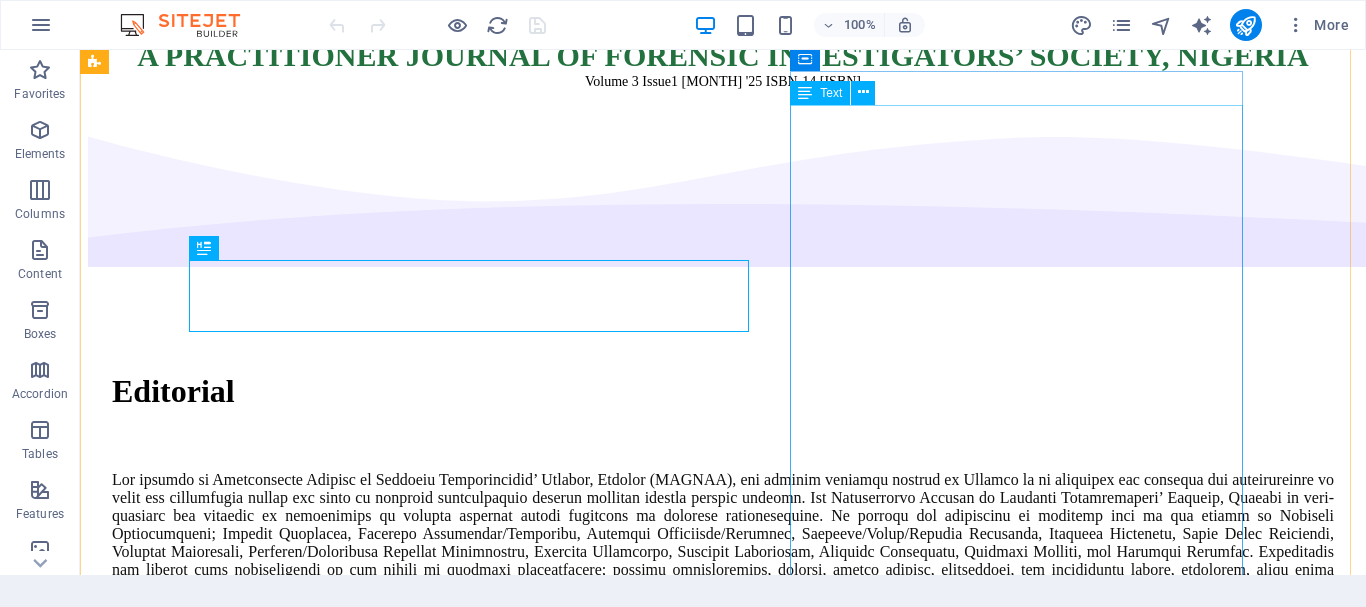 scroll, scrollTop: 287, scrollLeft: 0, axis: vertical 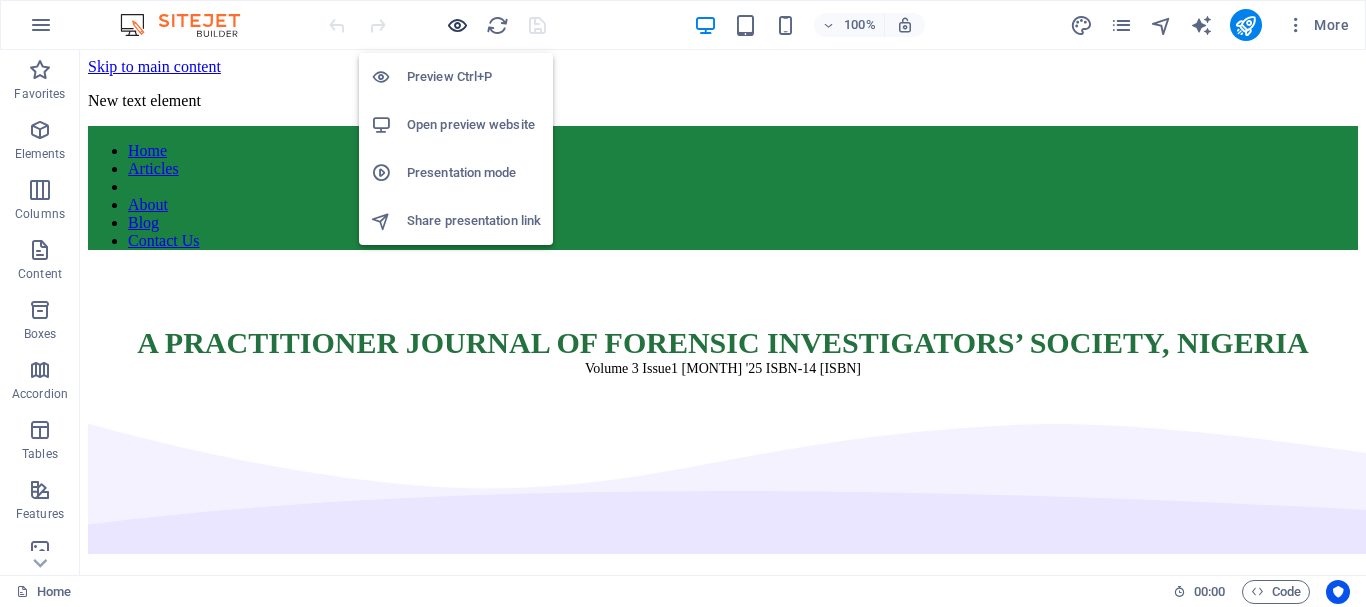 click at bounding box center (457, 25) 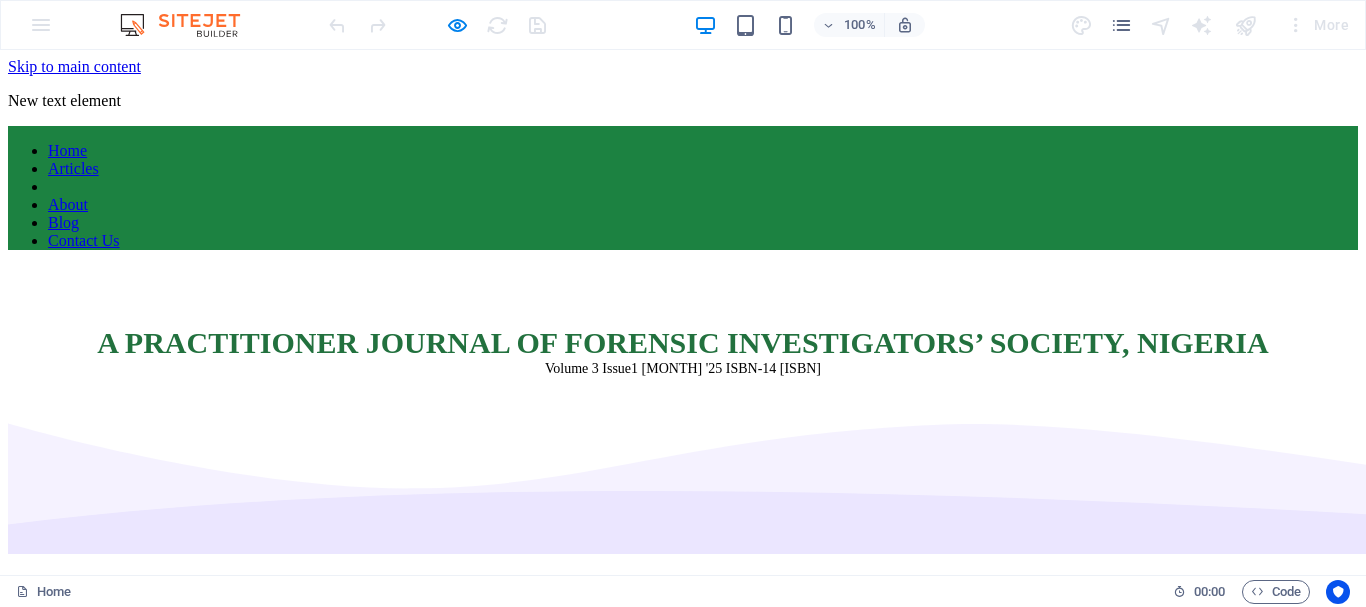 click at bounding box center [683, 1116] 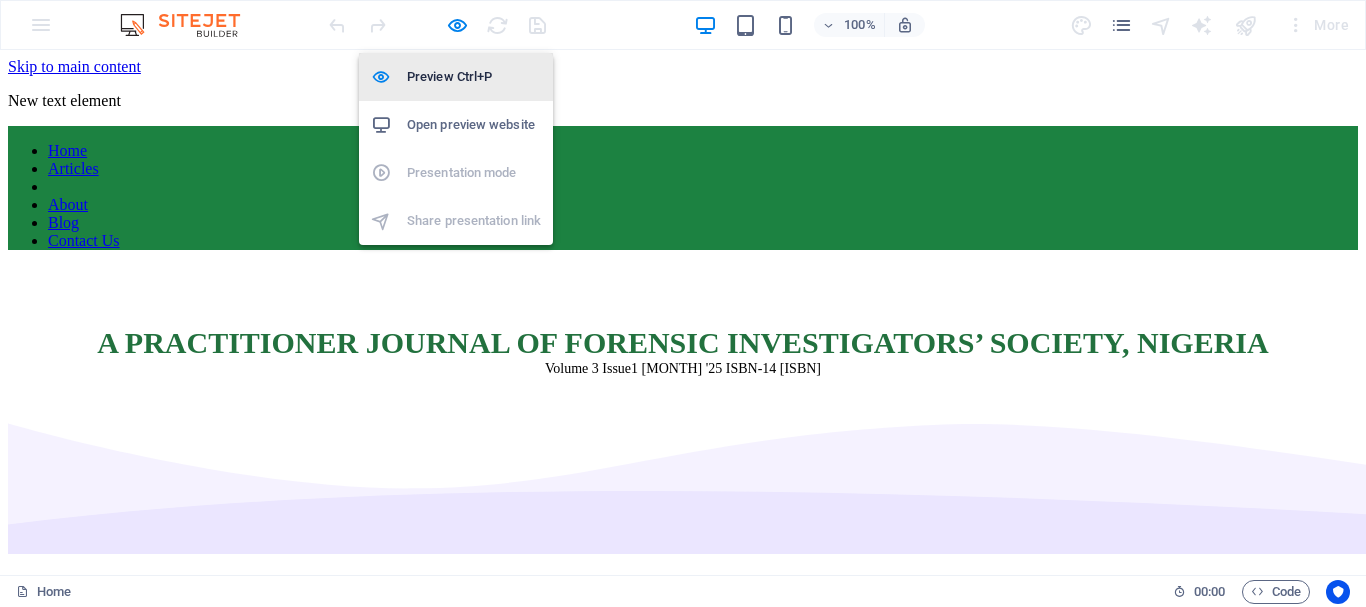 click on "Preview Ctrl+P" at bounding box center [474, 77] 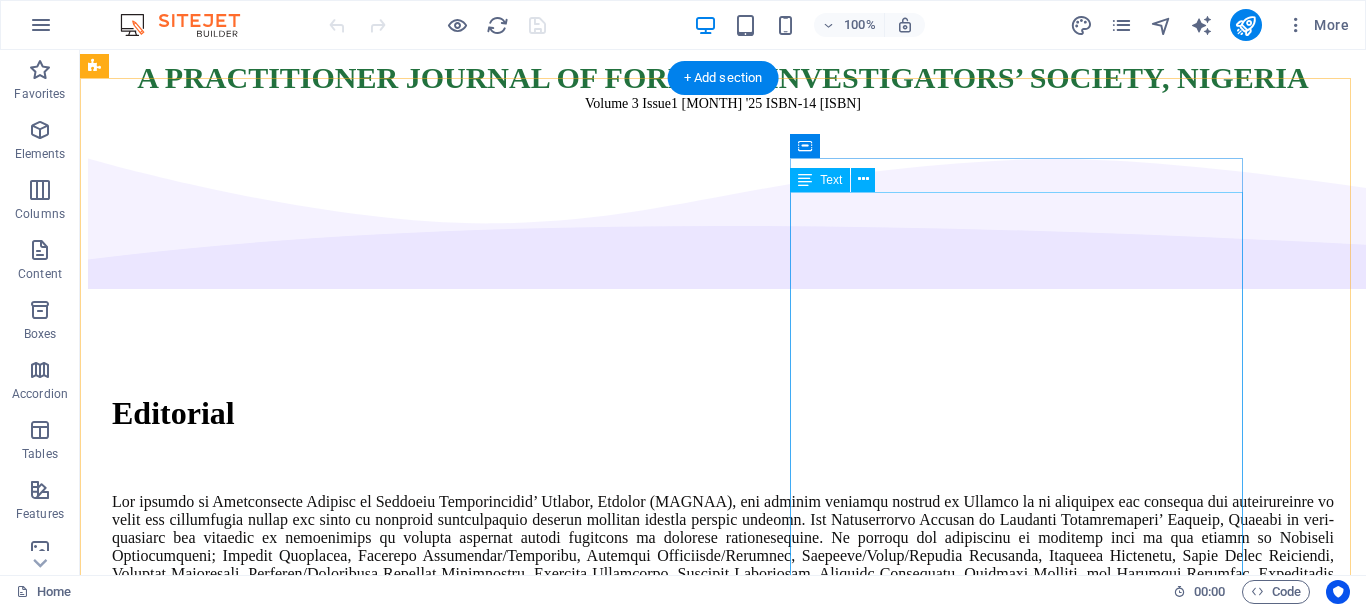 scroll, scrollTop: 300, scrollLeft: 0, axis: vertical 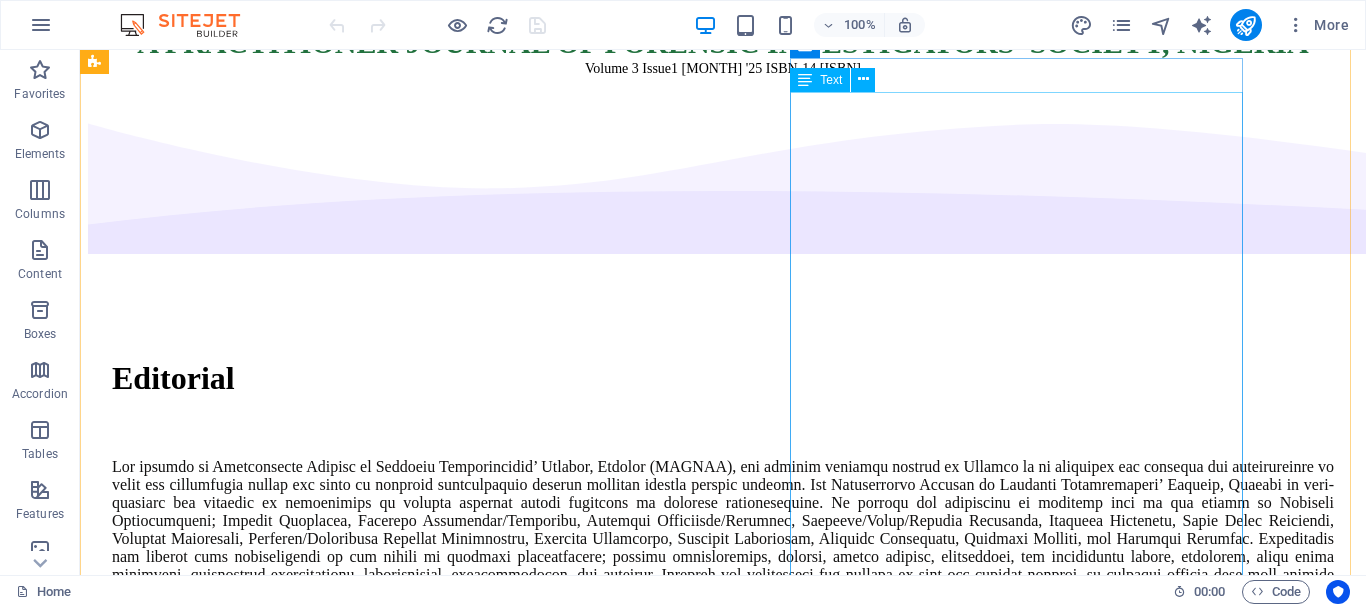 click on "[FIRST] [LAST] & [FIRST] [LAST] pages 1-12 [FIRST] [LAST] pages 29-42 [FIRST] [LAST] et al Pages 25-28 [FIRST] [LAST] pages 13-17 [FIRST] [LAST] pages 18-21 [FIRST] [LAST] pages 66-79 [FIRST] [LAST] et al - 108 - 120 [FIRST], [LAST] et al pages 43-48 [FIRST] [LAST] pages 49-58 [FIRST] [LAST] and [FIRST], [LAST] pages 80-86 —" at bounding box center (723, 1230) 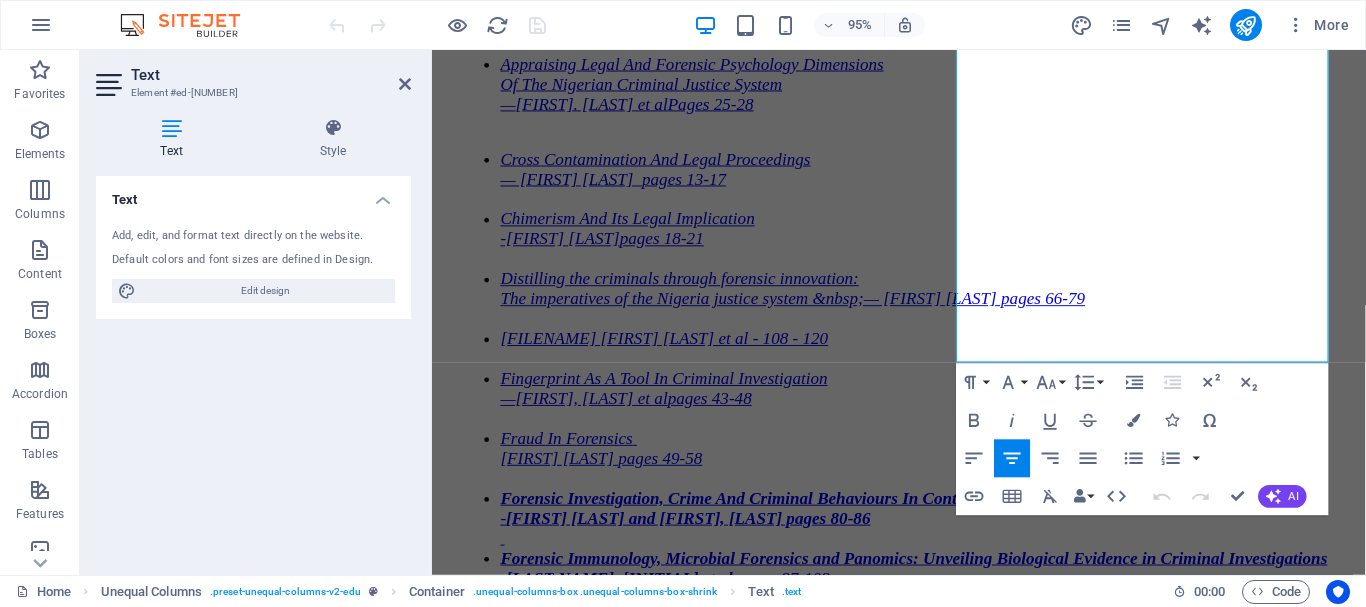 scroll, scrollTop: 1507, scrollLeft: 0, axis: vertical 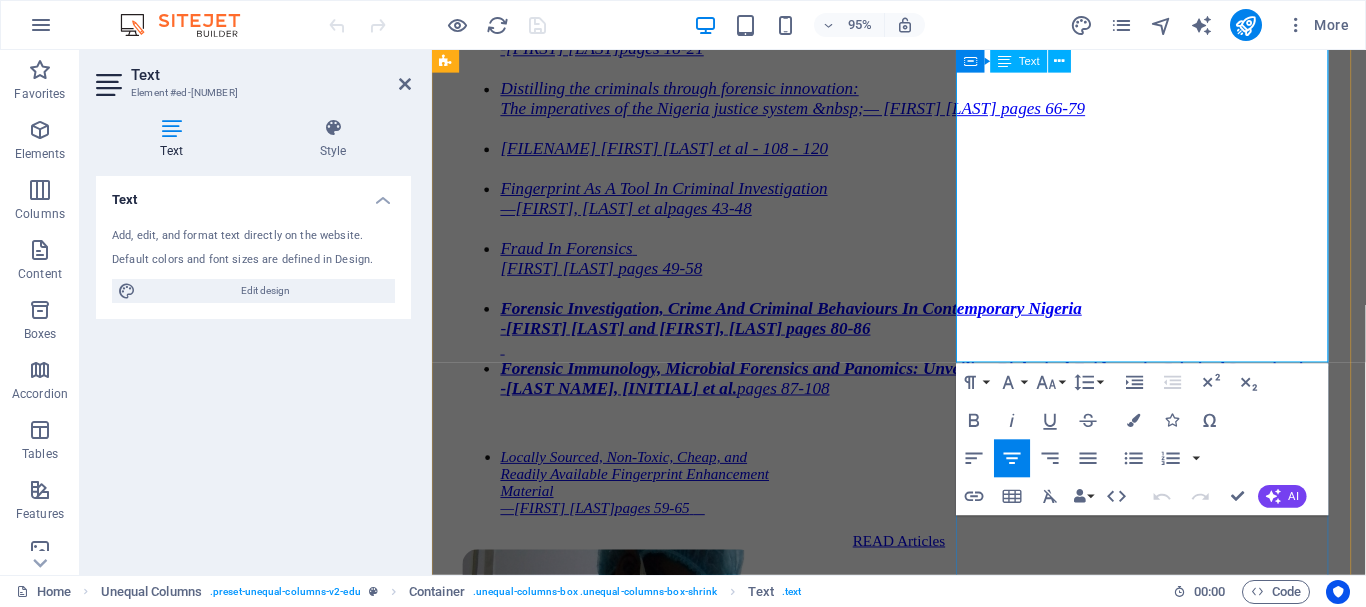 click on "— [FIRST] [LAST] pages 59-65" at bounding box center (943, 506) 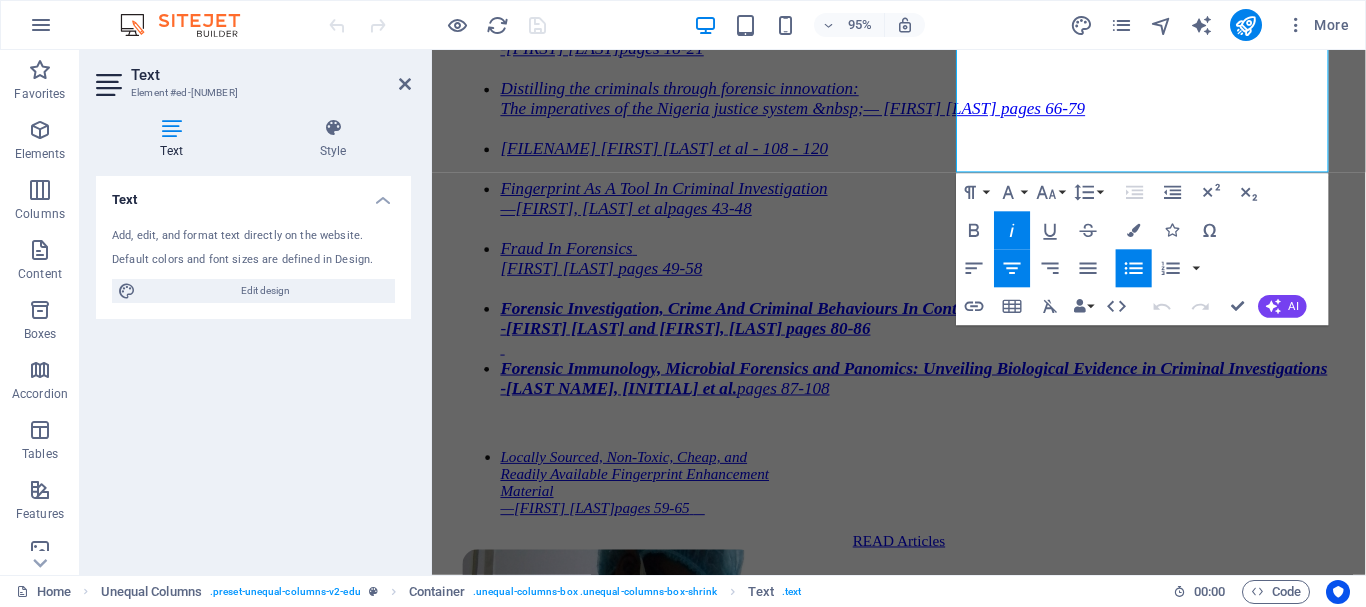 scroll, scrollTop: 1707, scrollLeft: 0, axis: vertical 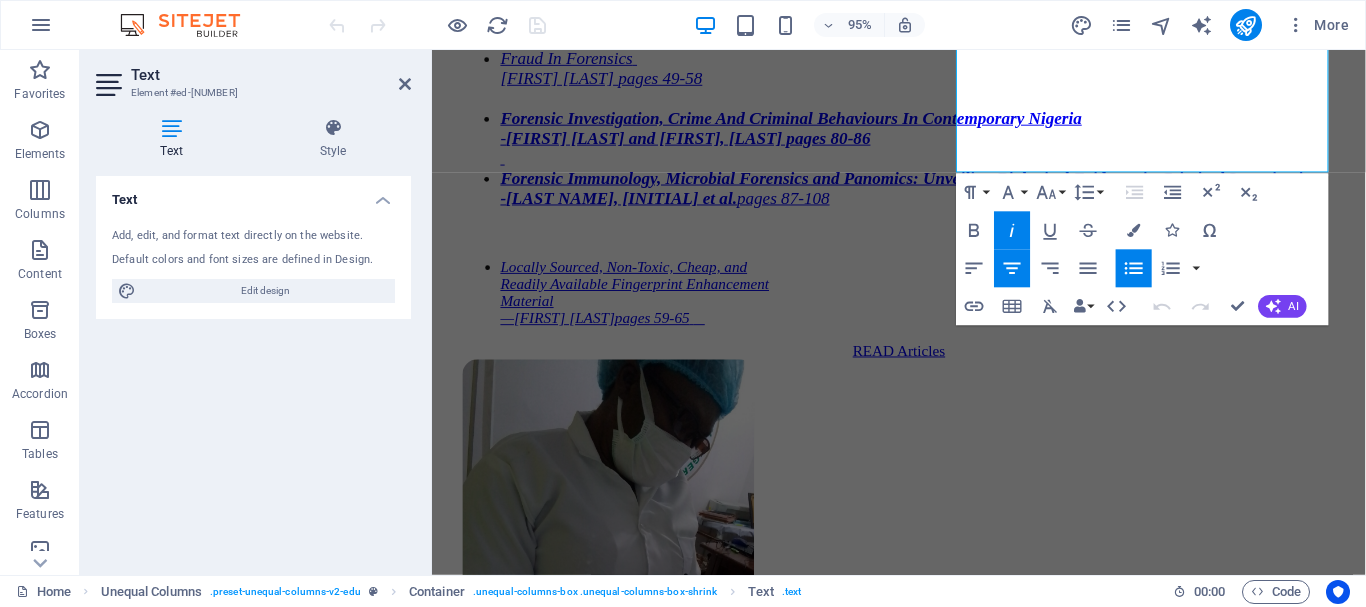 click on "Paragraph Format Normal Heading 1 Heading 2 Heading 3 Heading 4 Heading 5 Heading 6 Code Font Family Arial Georgia Impact Tahoma Times New Roman Verdana Sen Font Size 8 9 10 11 12 14 18 24 30 36 48 60 72 96 Line Height Default Single 1.15 1.5 Double Increase Indent Decrease Indent Superscript Subscript Bold Italic Underline Strikethrough Colors Icons Special Characters Align Left Align Center Align Right Align Justify Unordered List   Default Circle Disc Square    Ordered List   Default Lower Alpha Lower Greek Lower Roman Upper Alpha Upper Roman    Insert Link Insert Table Clear Formatting Data Bindings Company First name Last name Street ZIP code City Email Phone Mobile Fax Custom field 1 Custom field 2 Custom field 3 Custom field 4 Custom field 5 Custom field 6 HTML Undo Redo Confirm (Ctrl+⏎) AI Improve Make shorter Make longer Fix spelling & grammar Translate to English Generate text" at bounding box center (1142, 249) 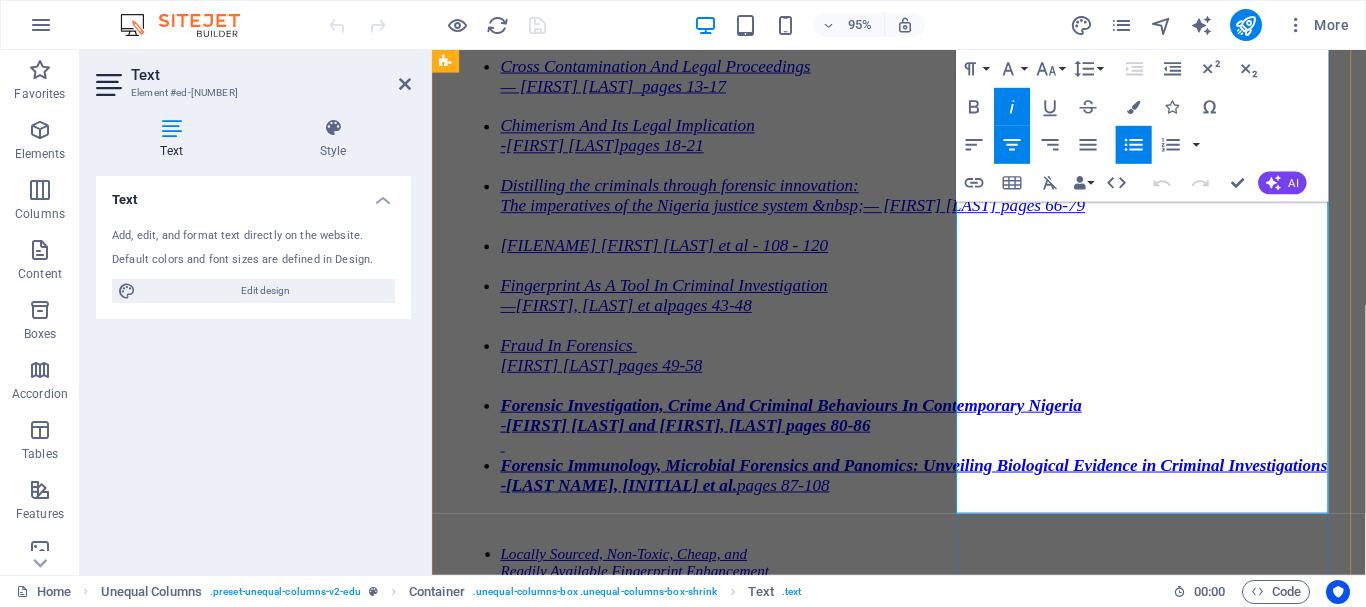scroll, scrollTop: 1407, scrollLeft: 0, axis: vertical 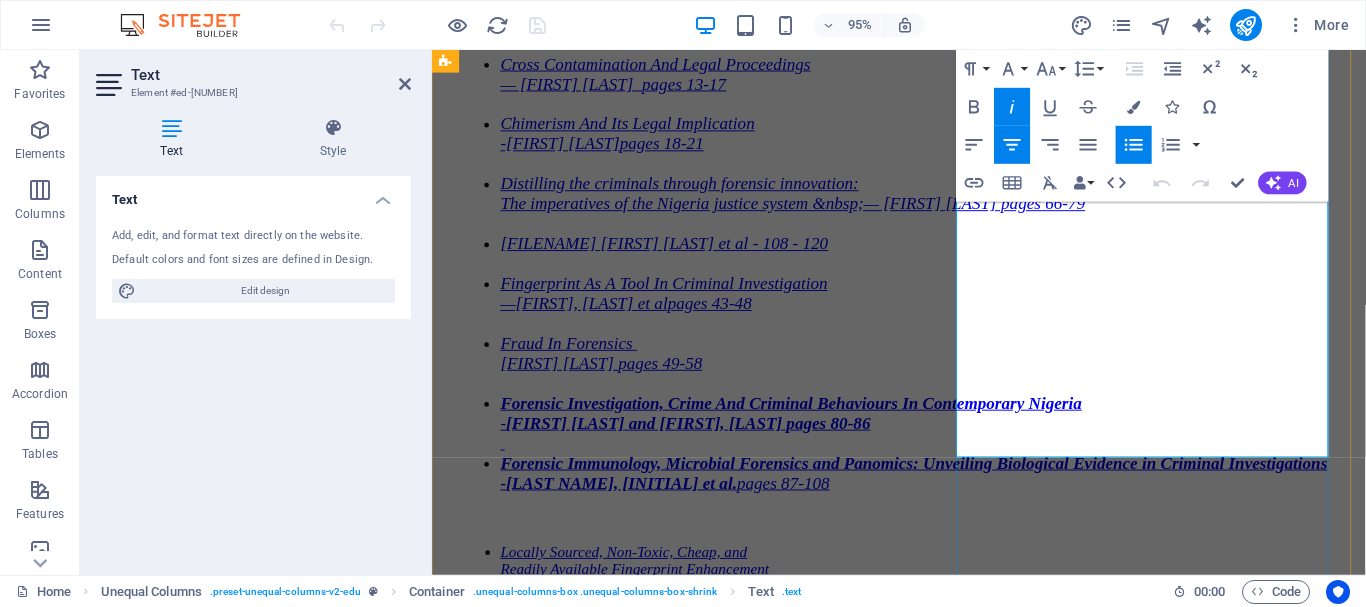 click on "pages 59-65" at bounding box center [663, 632] 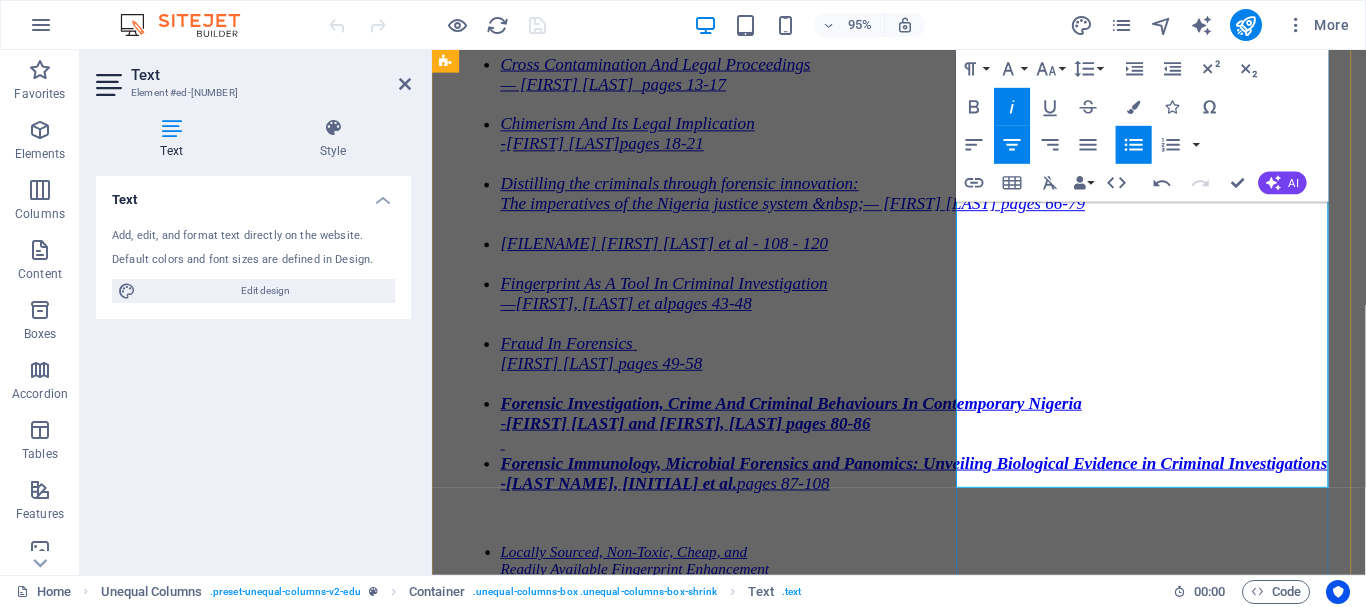 click at bounding box center [943, 651] 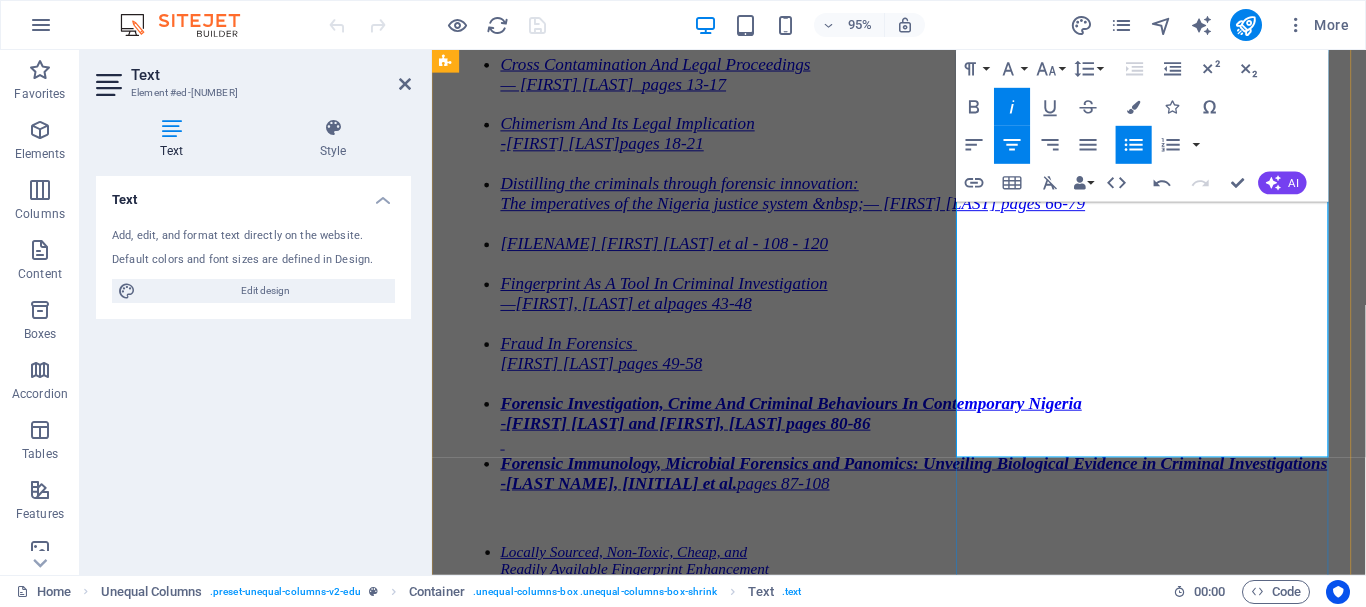 click at bounding box center (506, 650) 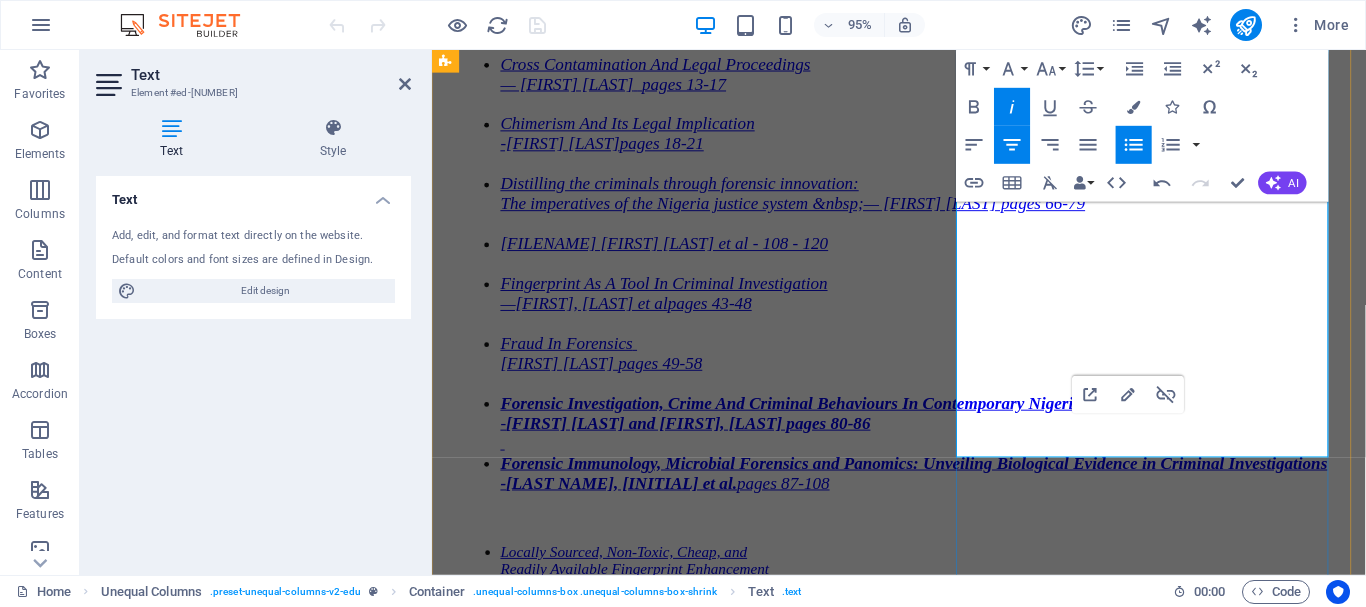 drag, startPoint x: 1149, startPoint y: 463, endPoint x: 1245, endPoint y: 460, distance: 96.04687 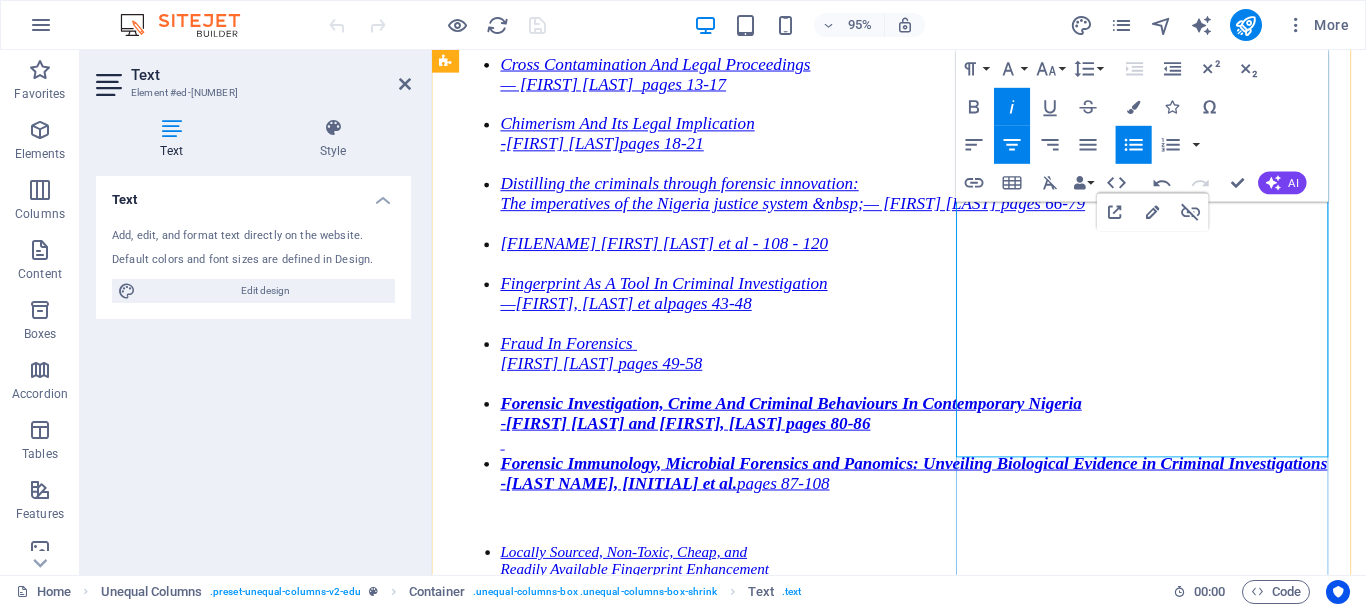click on "pages 59 - 65" at bounding box center [664, 637] 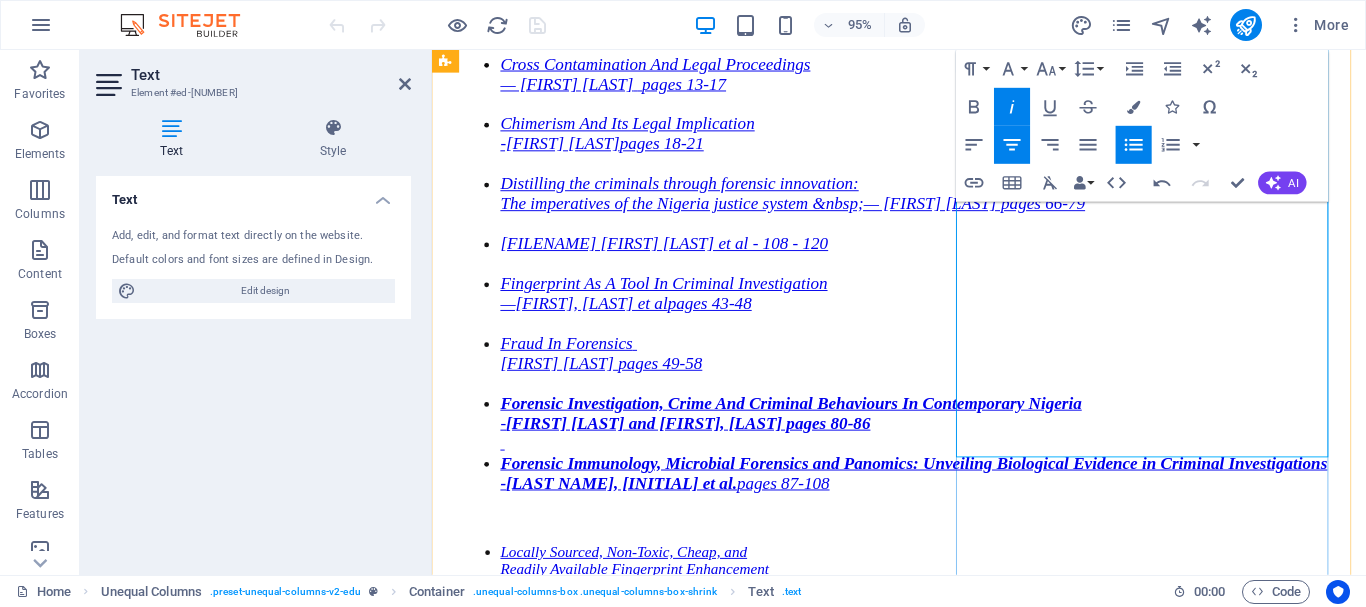 click at bounding box center [943, 657] 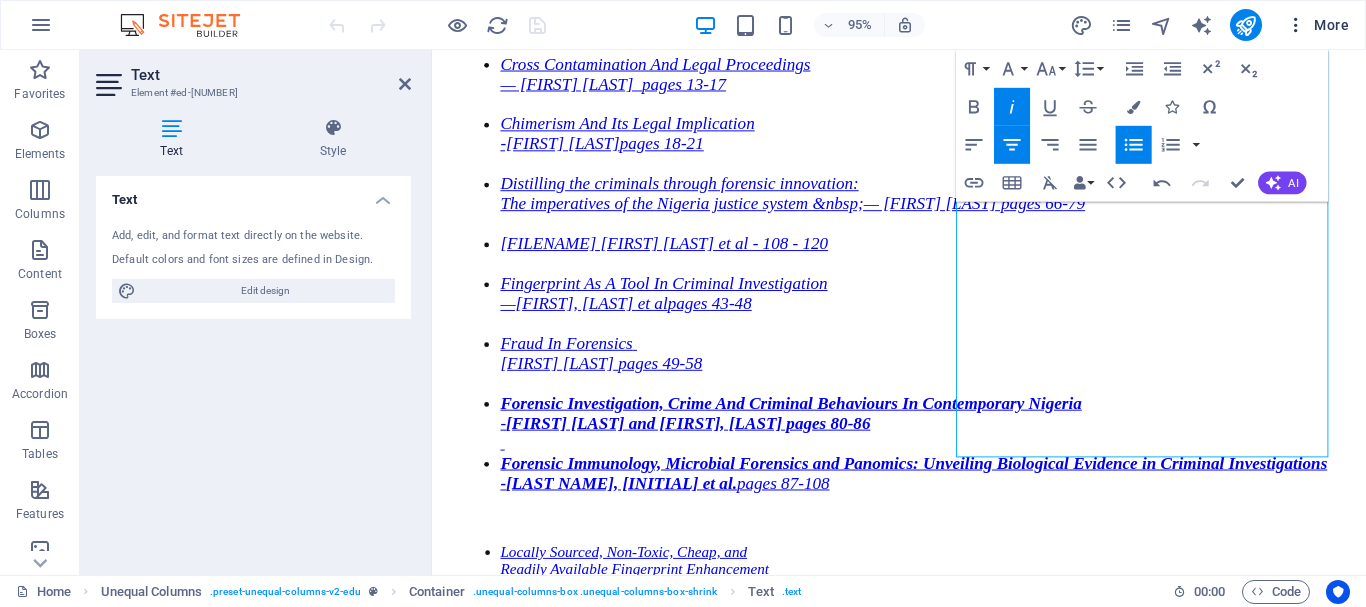 click on "More" at bounding box center (1317, 25) 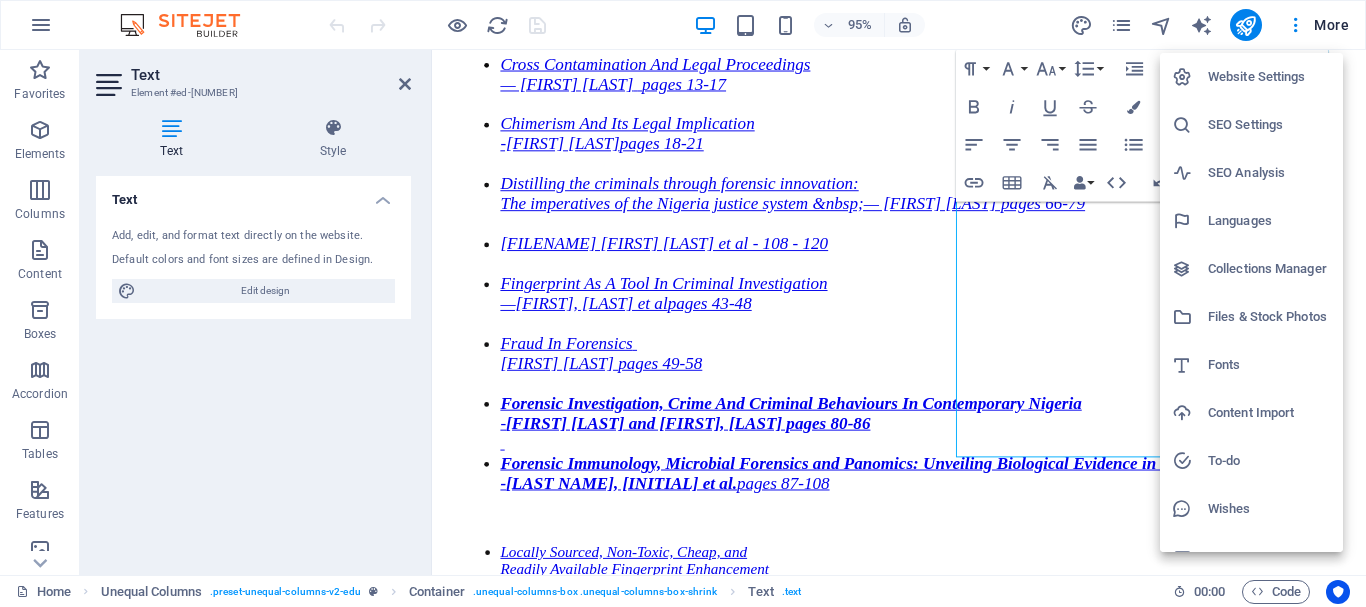 click on "Files & Stock Photos" at bounding box center [1269, 317] 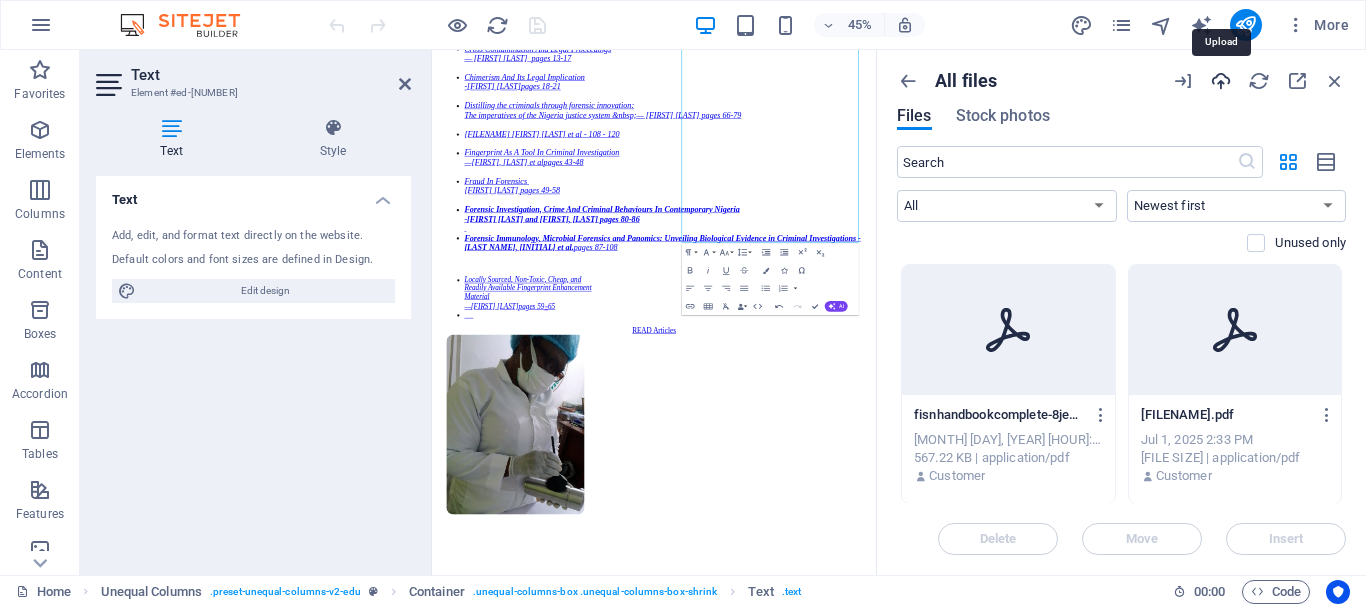 click at bounding box center (1221, 81) 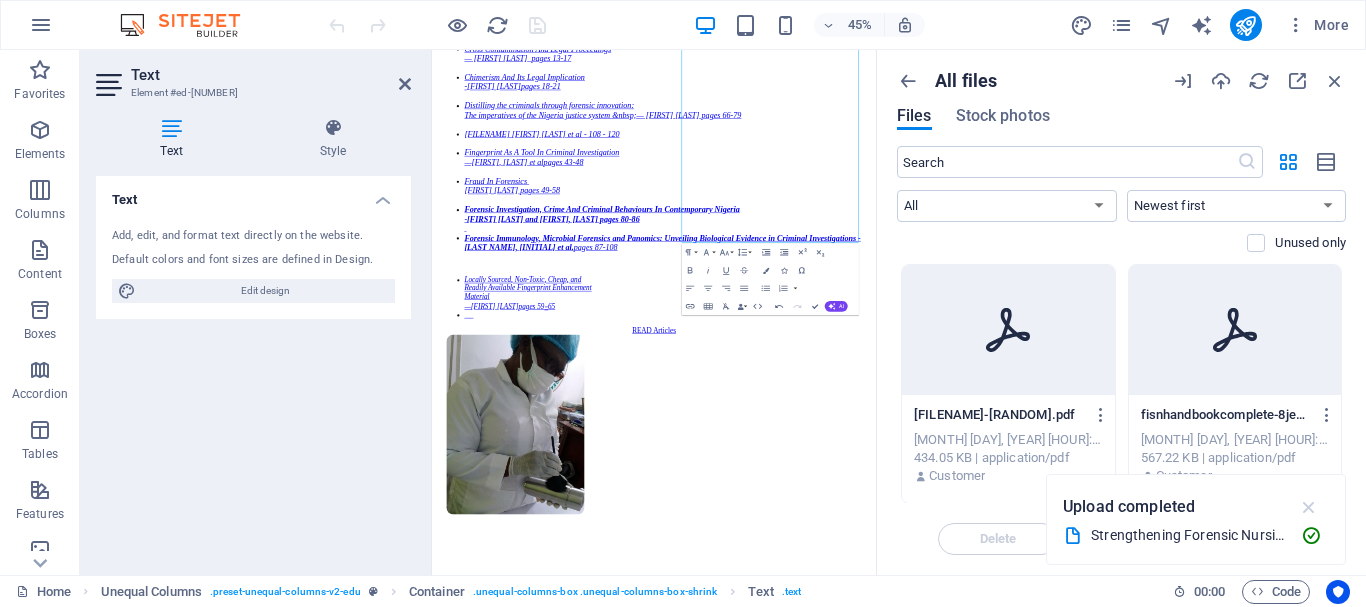 click at bounding box center [1309, 507] 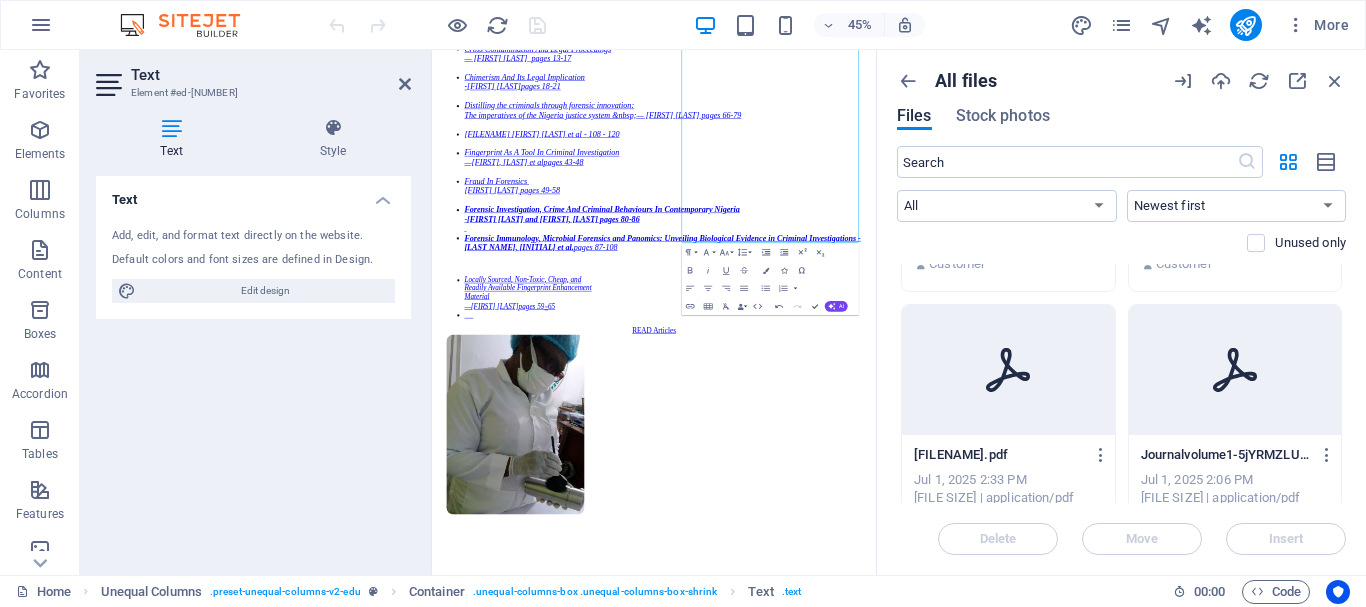 scroll, scrollTop: 0, scrollLeft: 0, axis: both 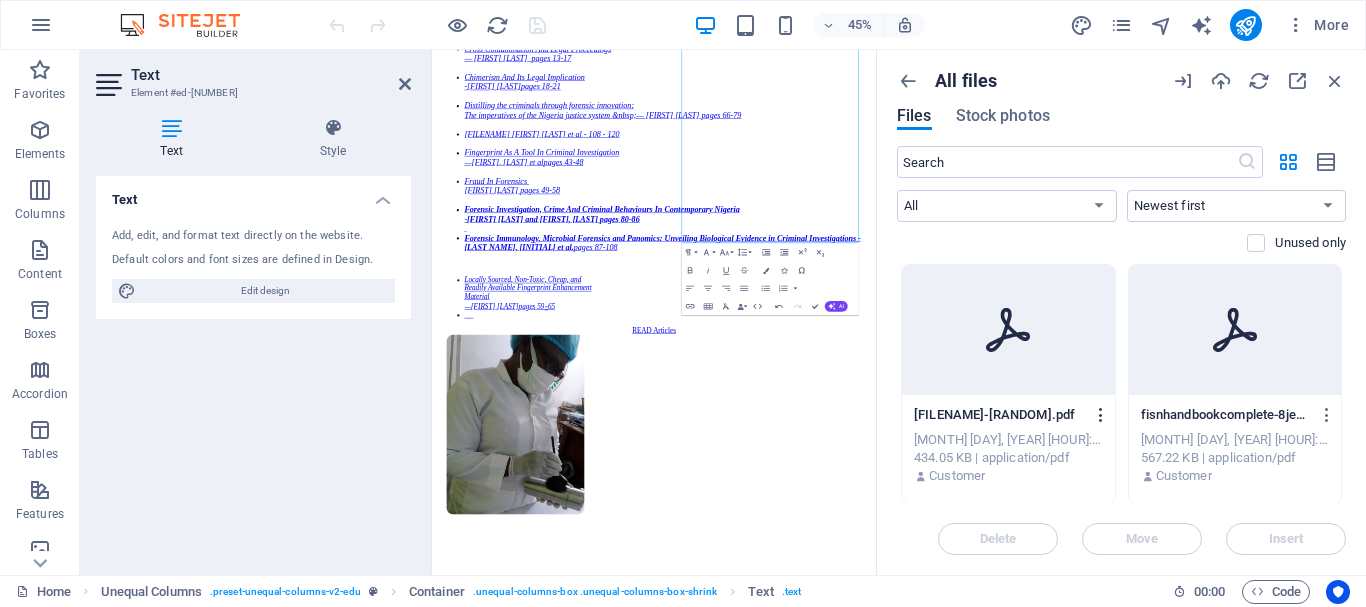 click at bounding box center (1101, 415) 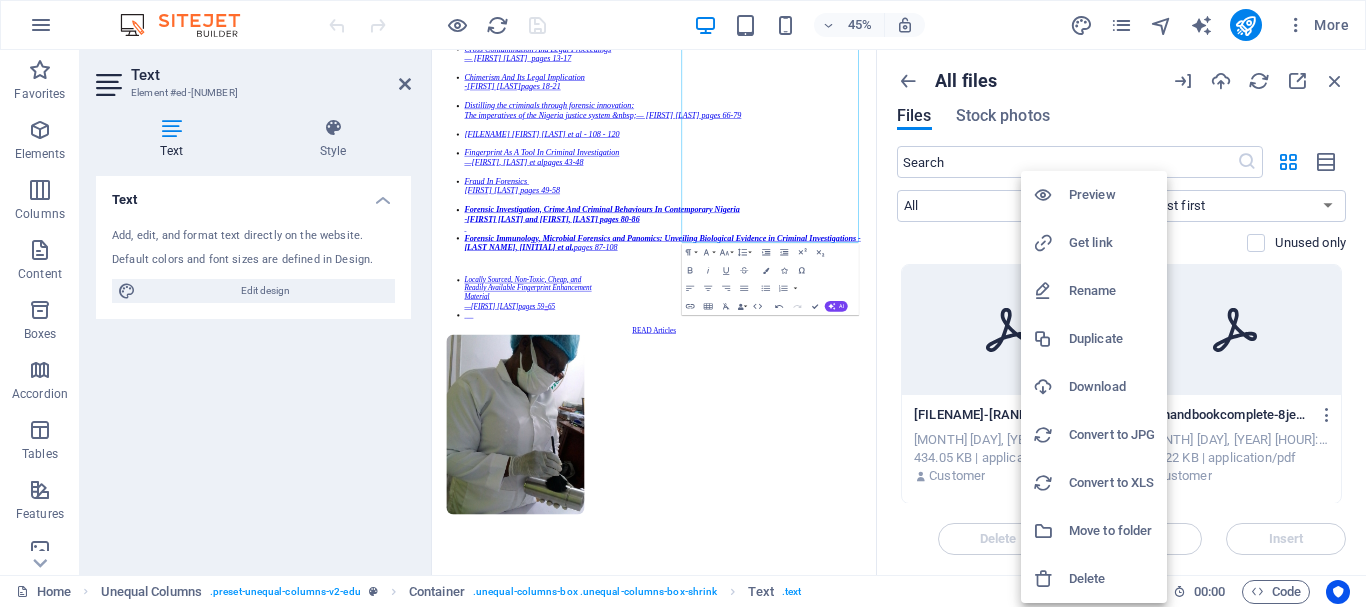 click on "Get link" at bounding box center [1112, 243] 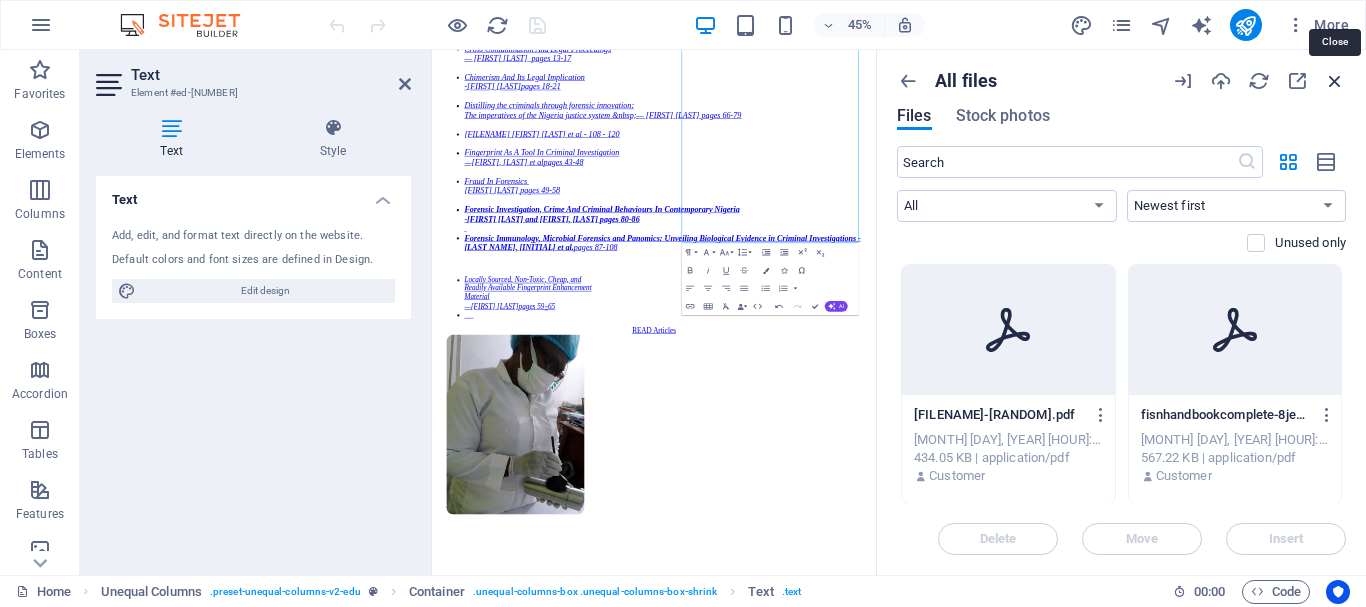 click at bounding box center [1335, 81] 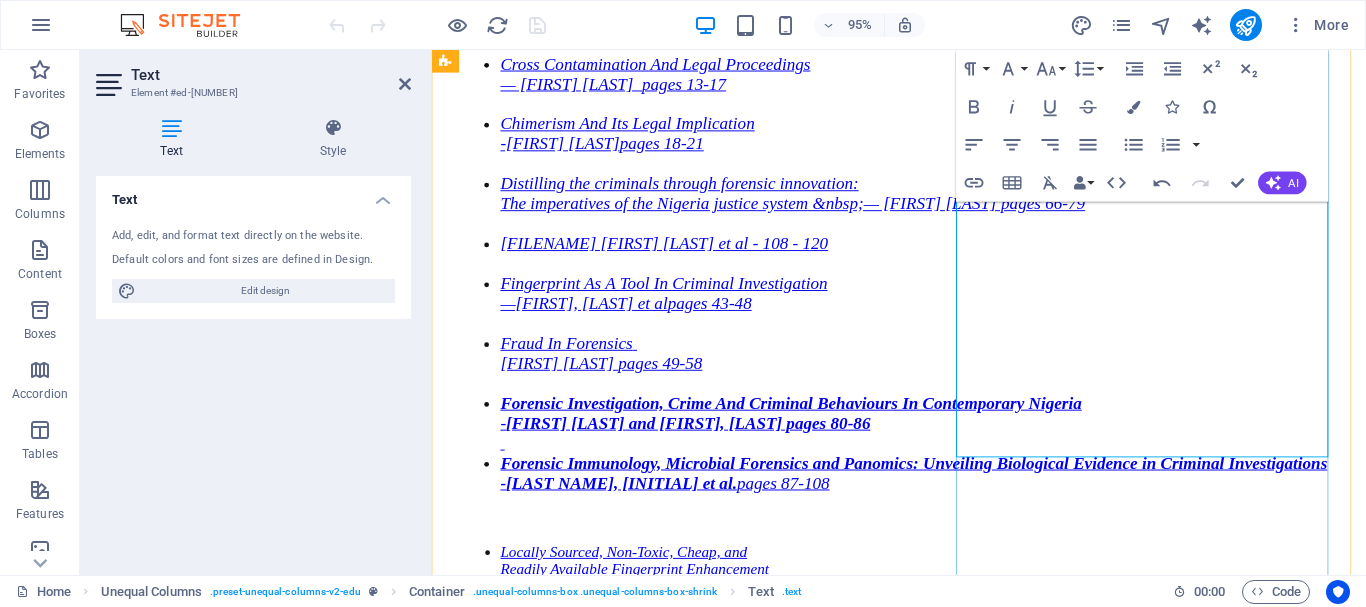 click at bounding box center [506, 656] 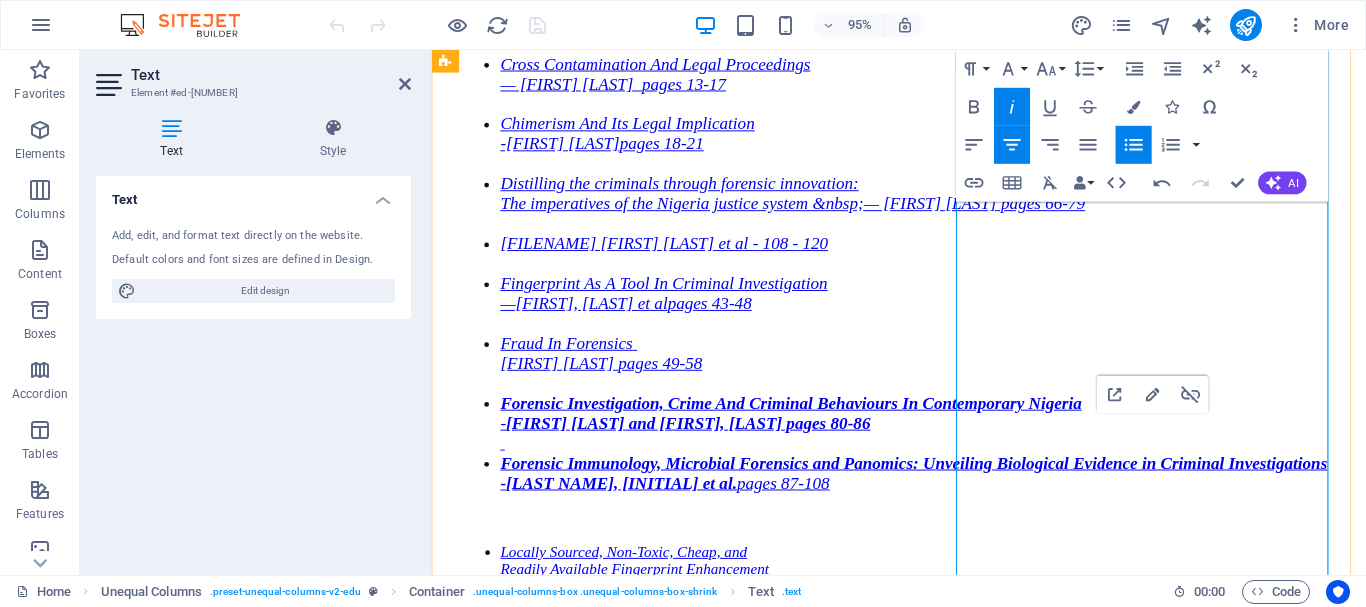 scroll, scrollTop: 3813, scrollLeft: 6, axis: both 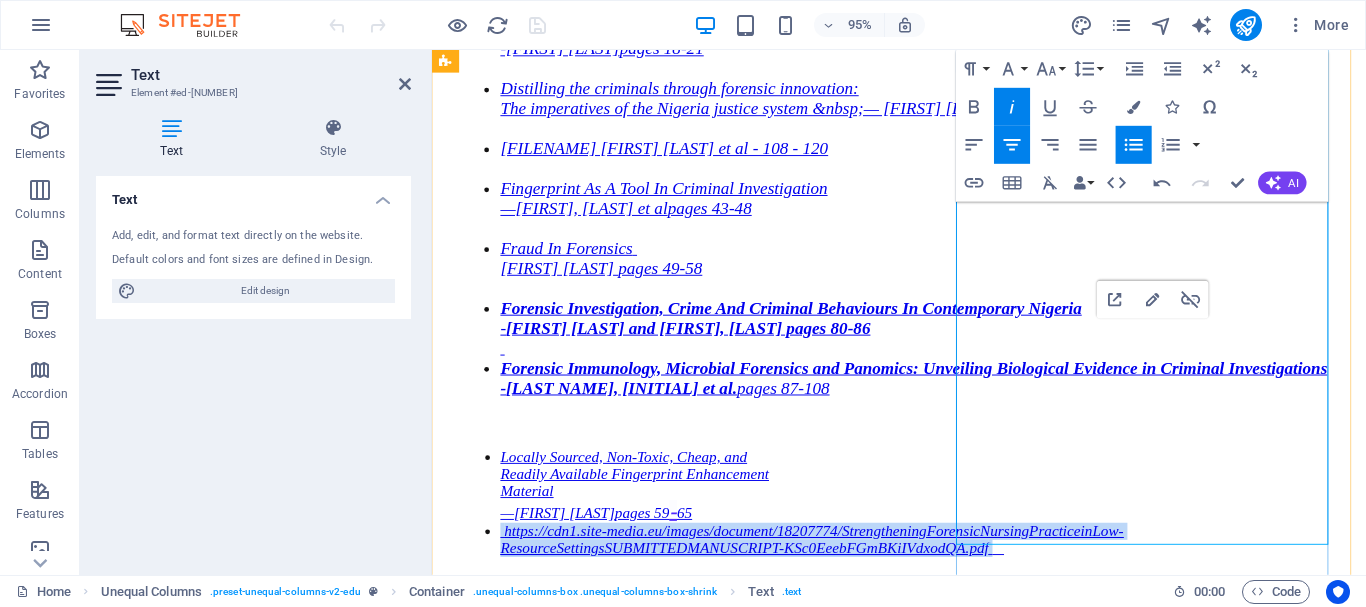 drag, startPoint x: 1105, startPoint y: 367, endPoint x: 1360, endPoint y: 538, distance: 307.02768 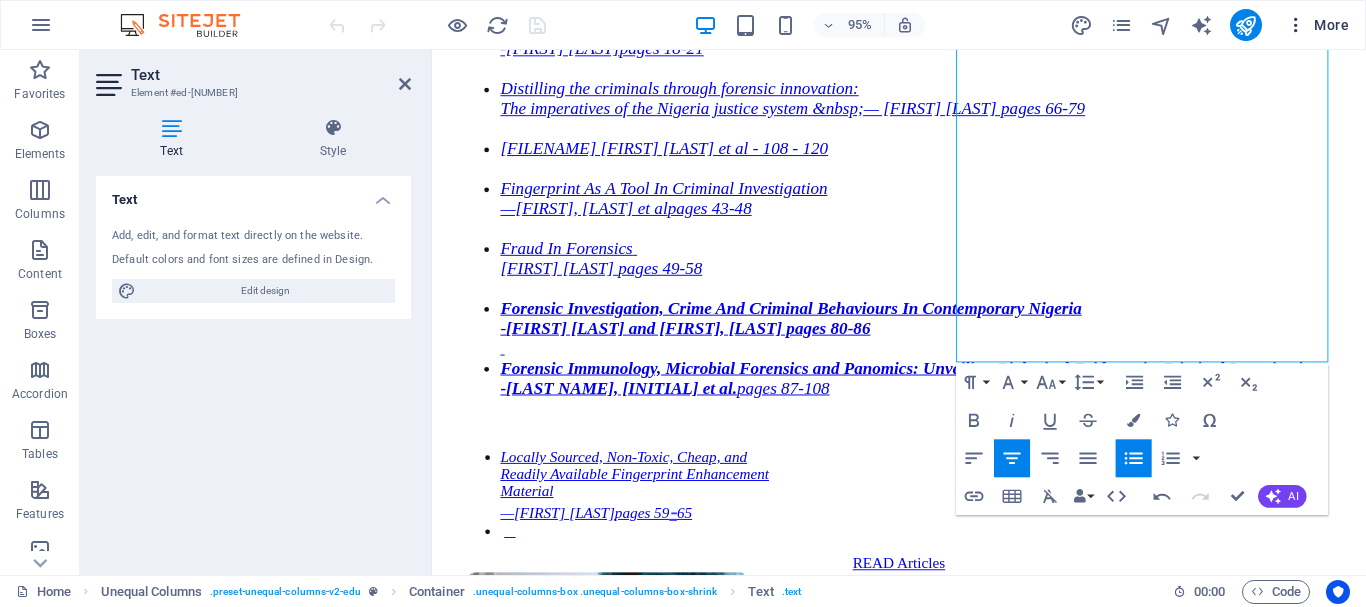 click at bounding box center [1296, 25] 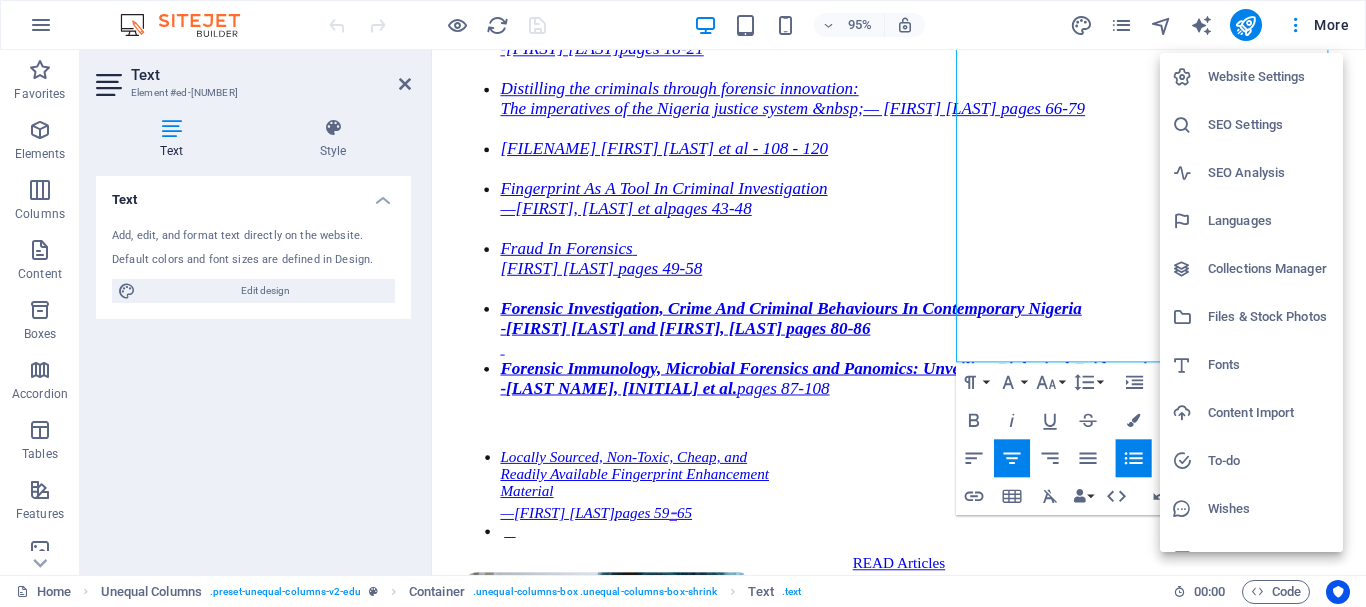 click on "Files & Stock Photos" at bounding box center [1269, 317] 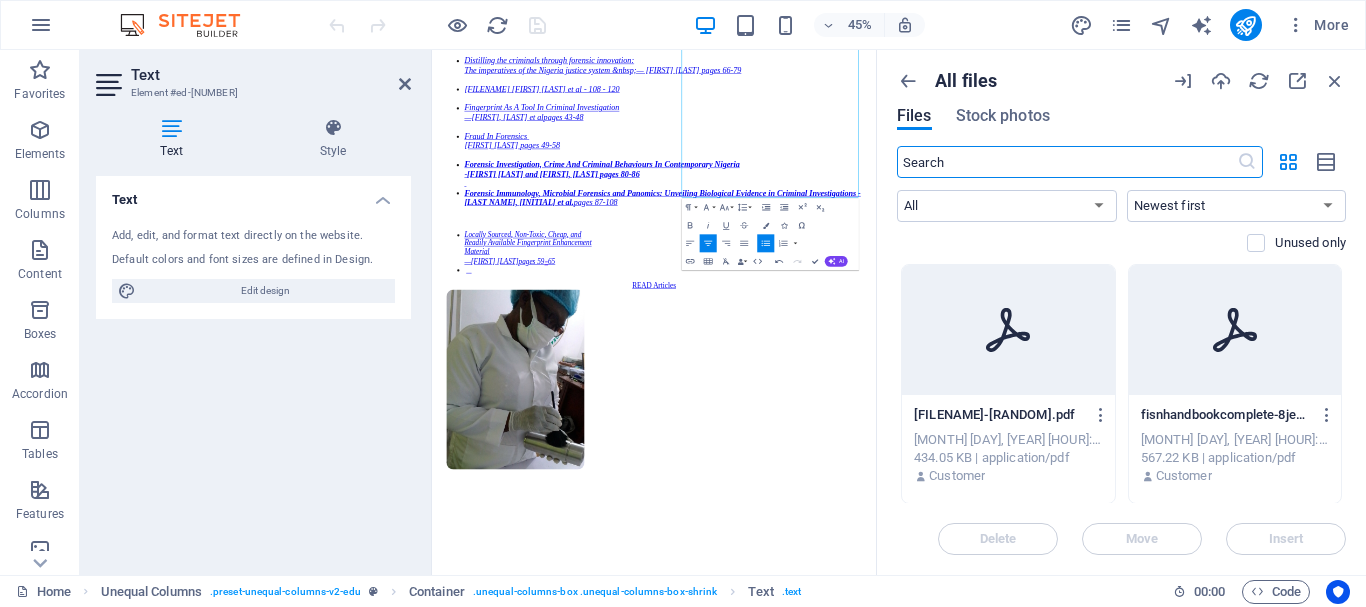 scroll, scrollTop: 3201, scrollLeft: 6, axis: both 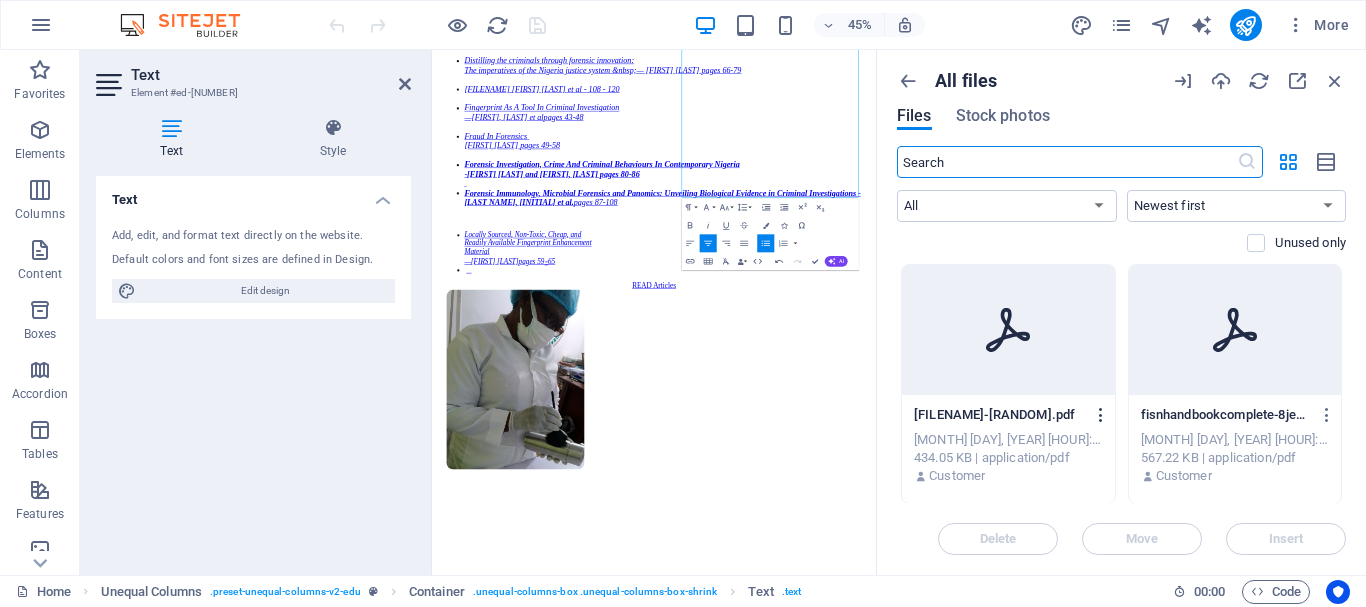 click at bounding box center [1101, 415] 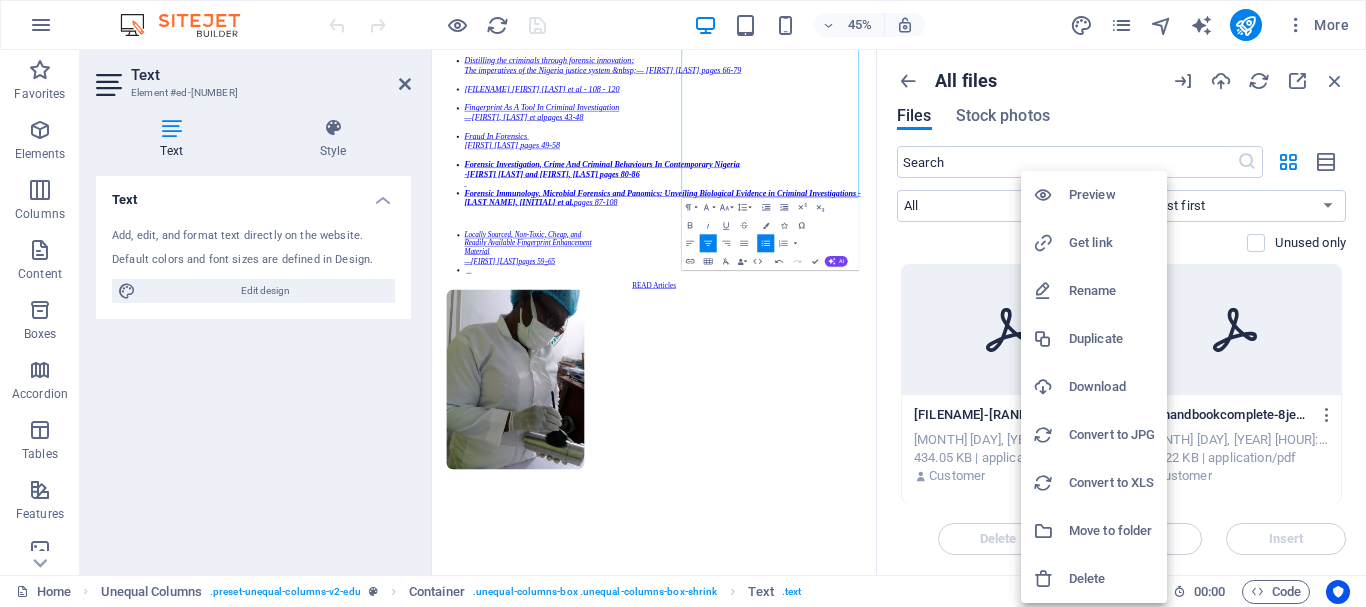 click on "Get link" at bounding box center [1112, 243] 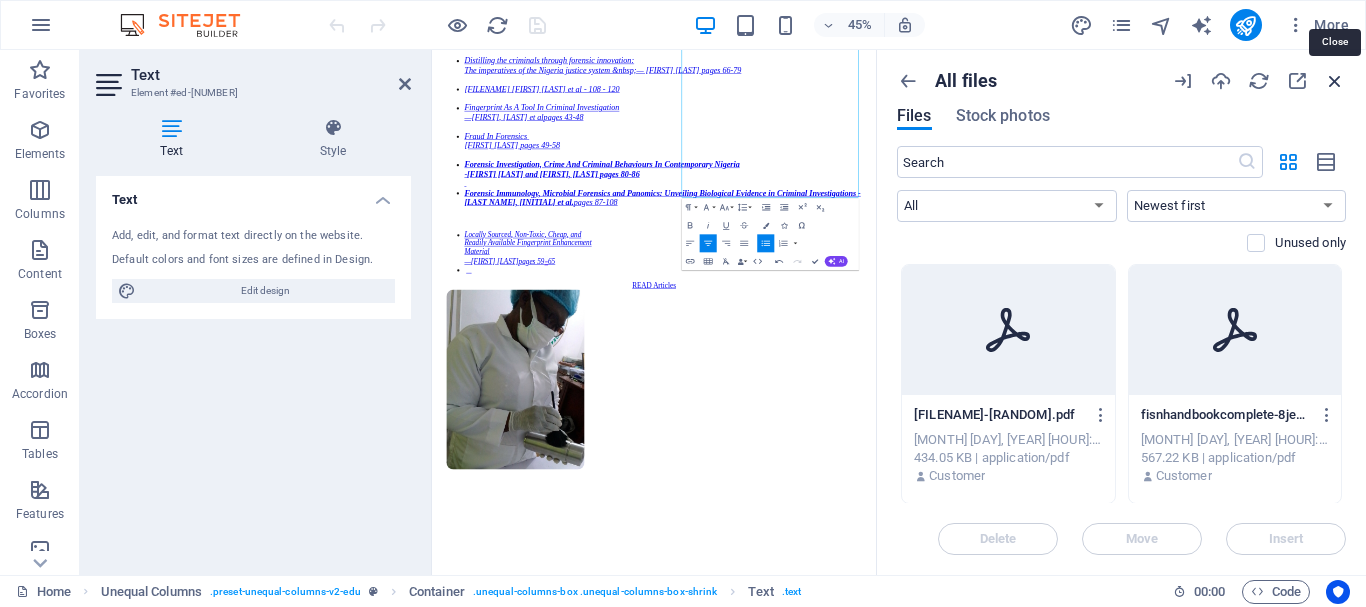 click at bounding box center (1335, 81) 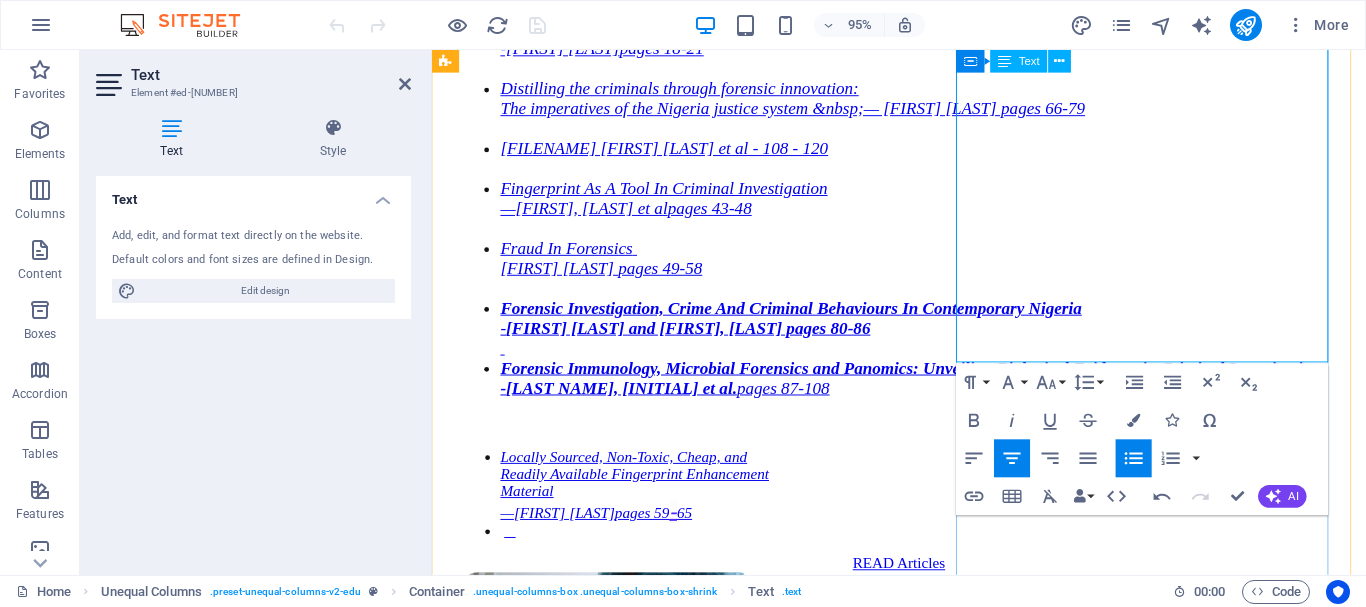 click at bounding box center [943, 557] 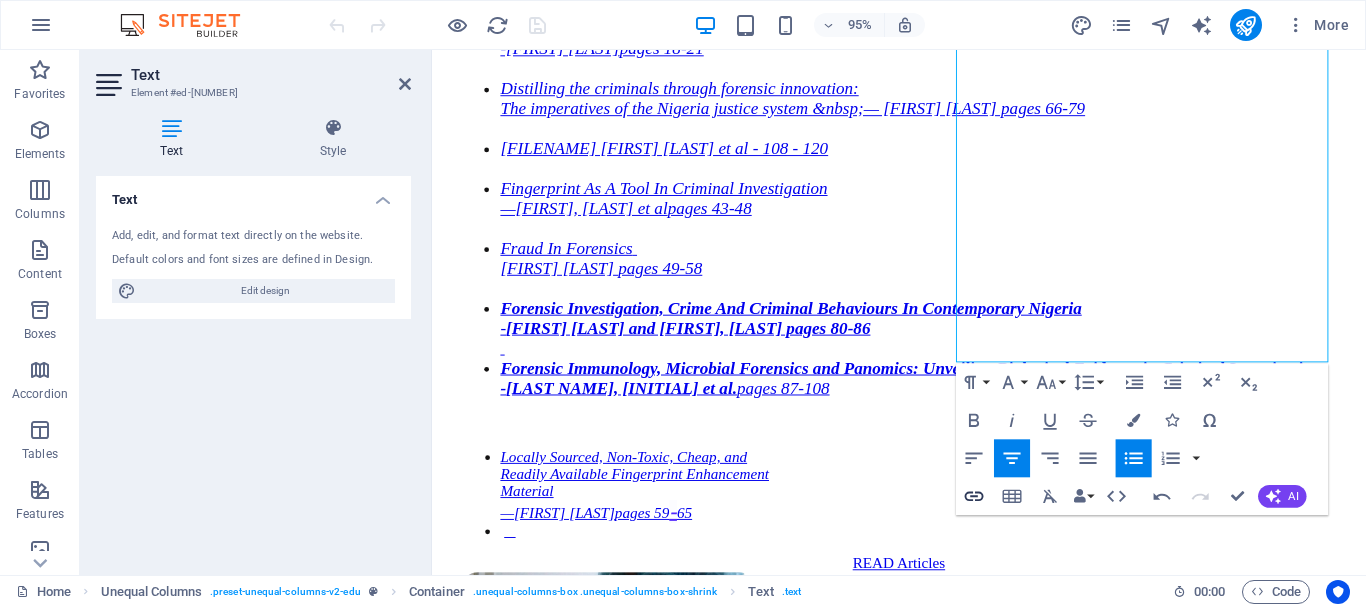 click 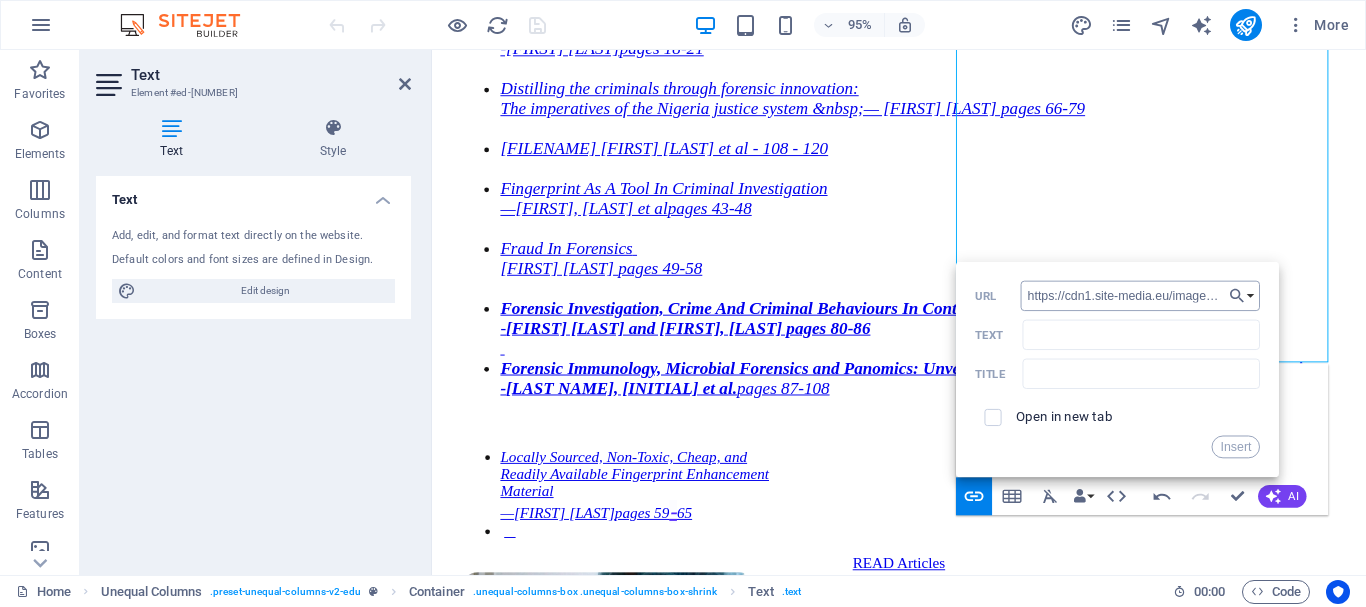 scroll, scrollTop: 0, scrollLeft: 838, axis: horizontal 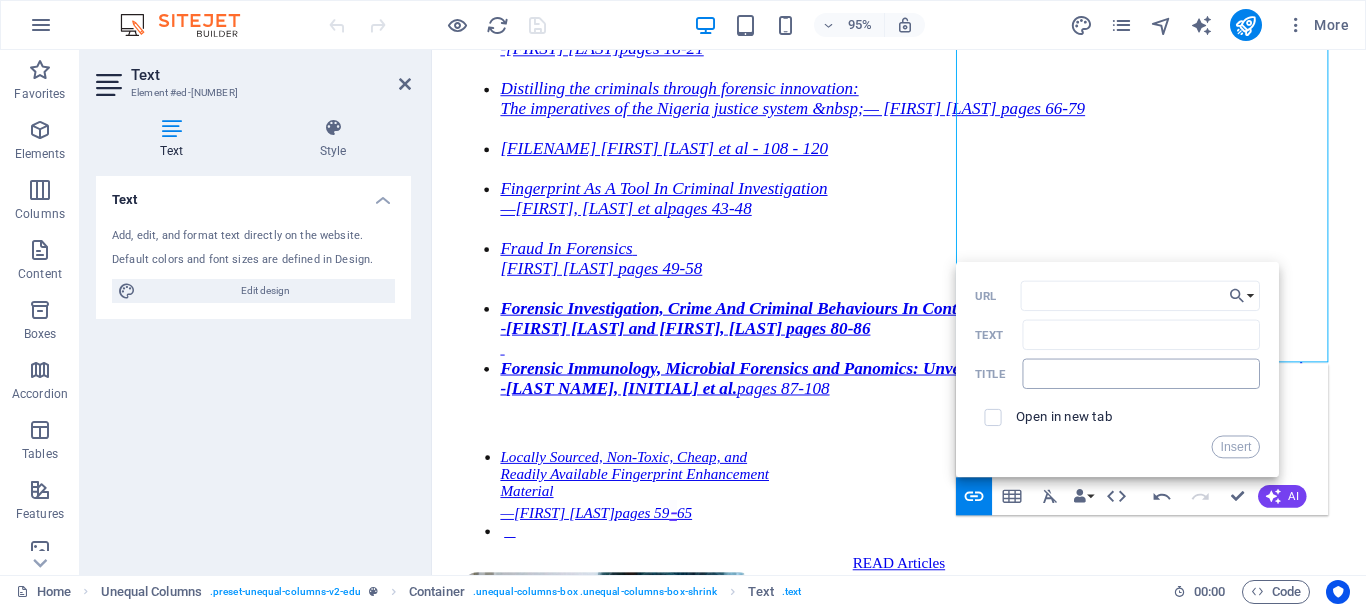 type on "https://cdn1.site-media.eu/images/document/18207774/StrengtheningForensicNursingPracticeinLow-ResourceSettingsSUBMITTEDMANUSCRIPT-KSc0EeebFGmBKiIVdxodQA.pdf" 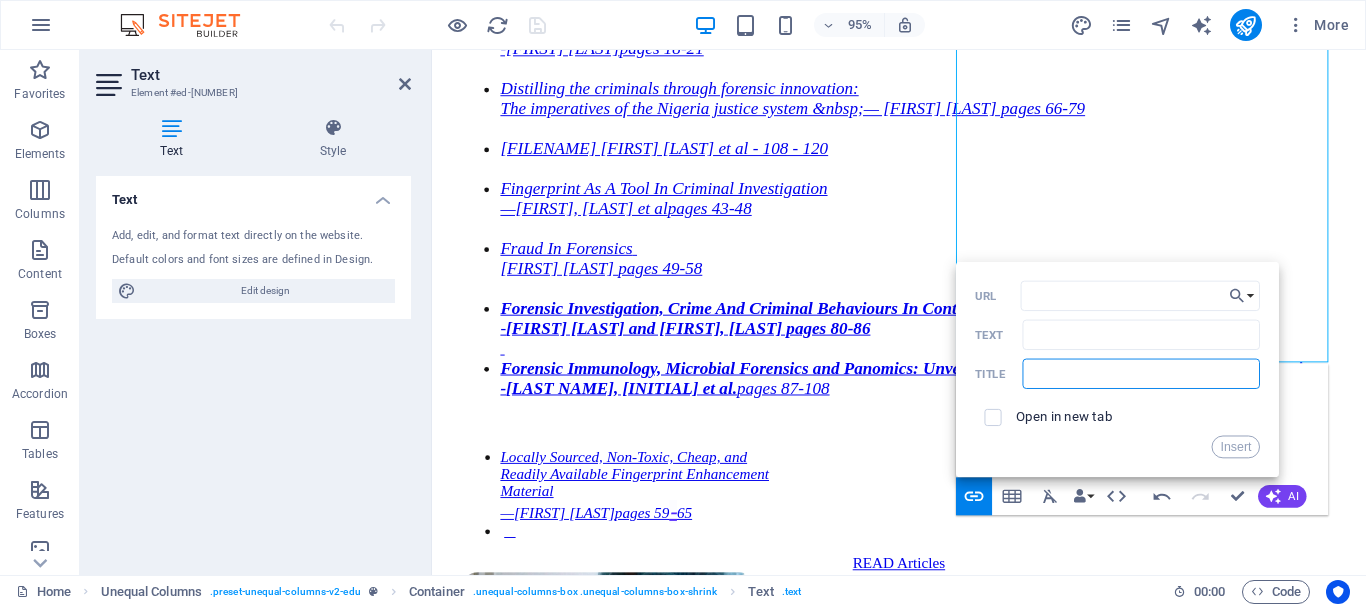 scroll, scrollTop: 0, scrollLeft: 0, axis: both 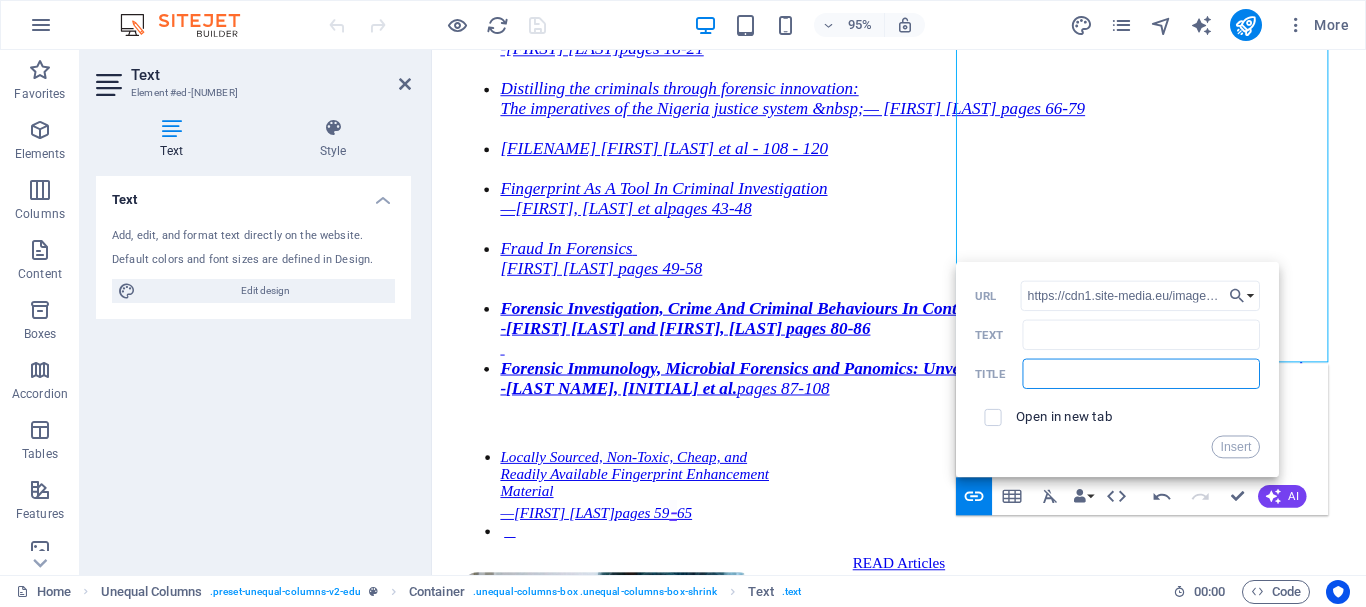 click at bounding box center [1142, 373] 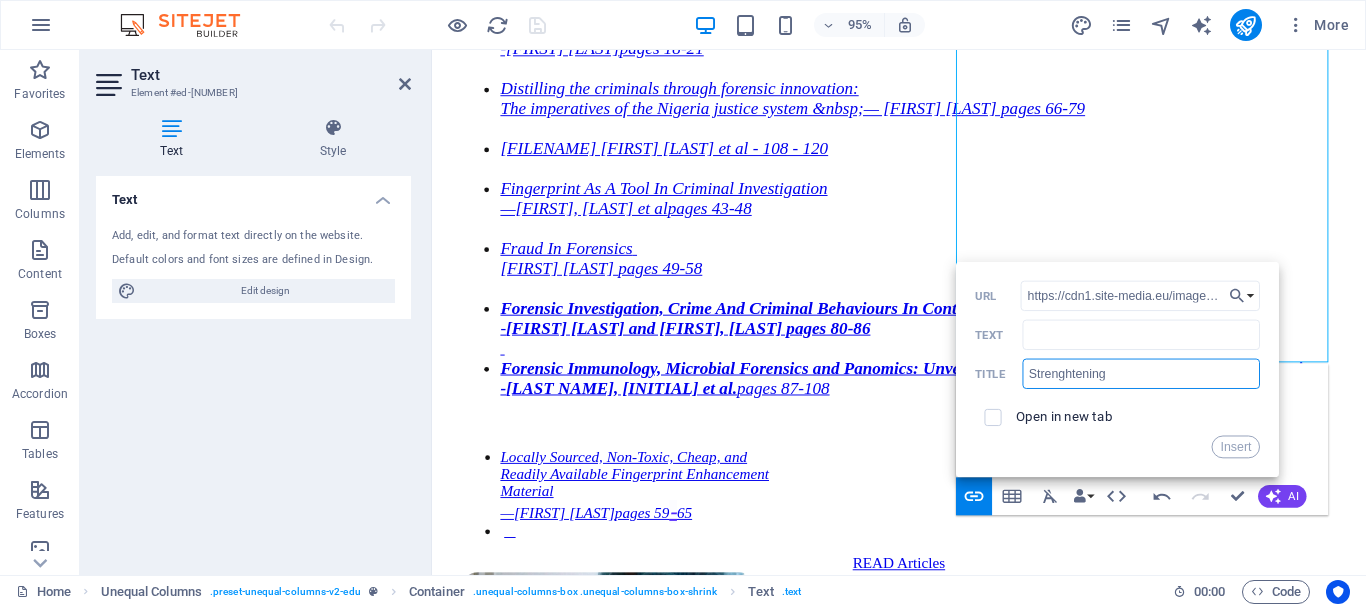click on "Strenghtening" at bounding box center [1142, 373] 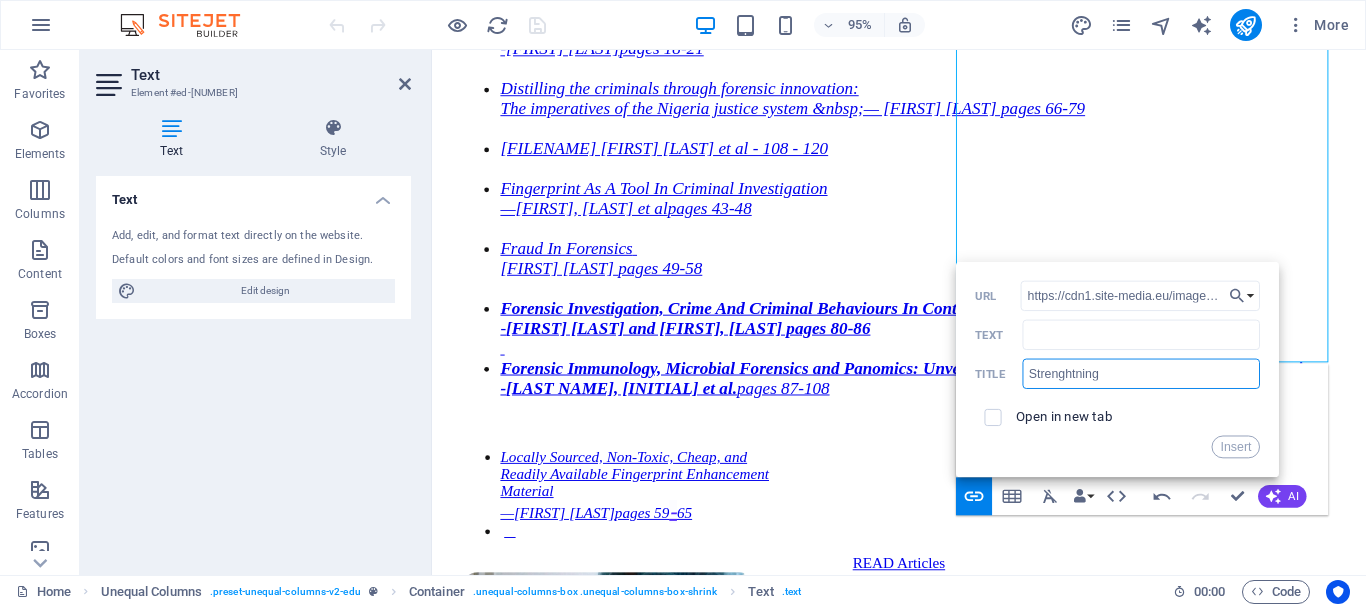 click on "Strenghtning" at bounding box center [1142, 373] 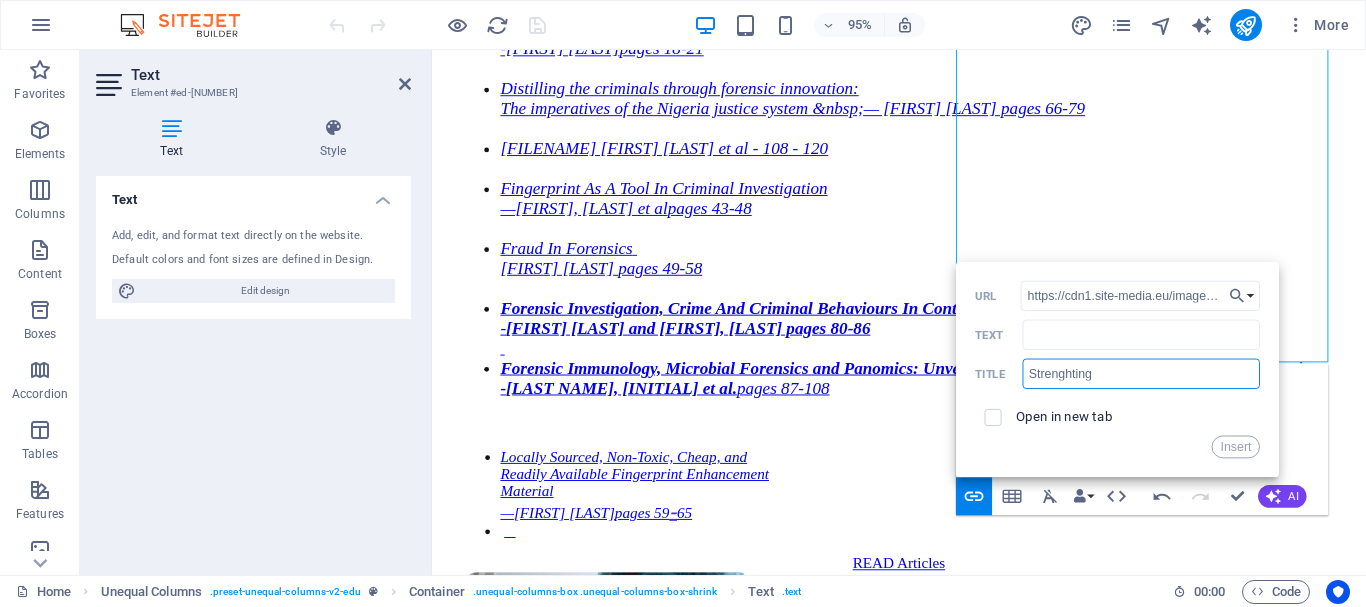 click on "Strenghting" at bounding box center [1142, 373] 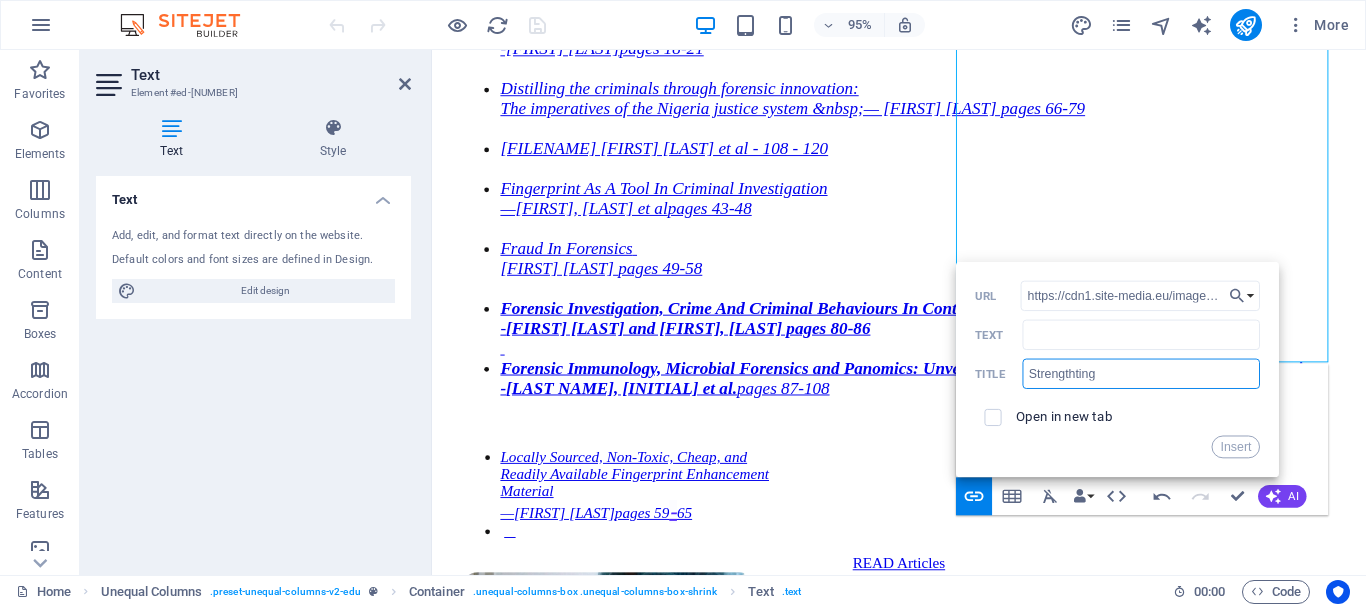 click on "Strengthting" at bounding box center (1142, 373) 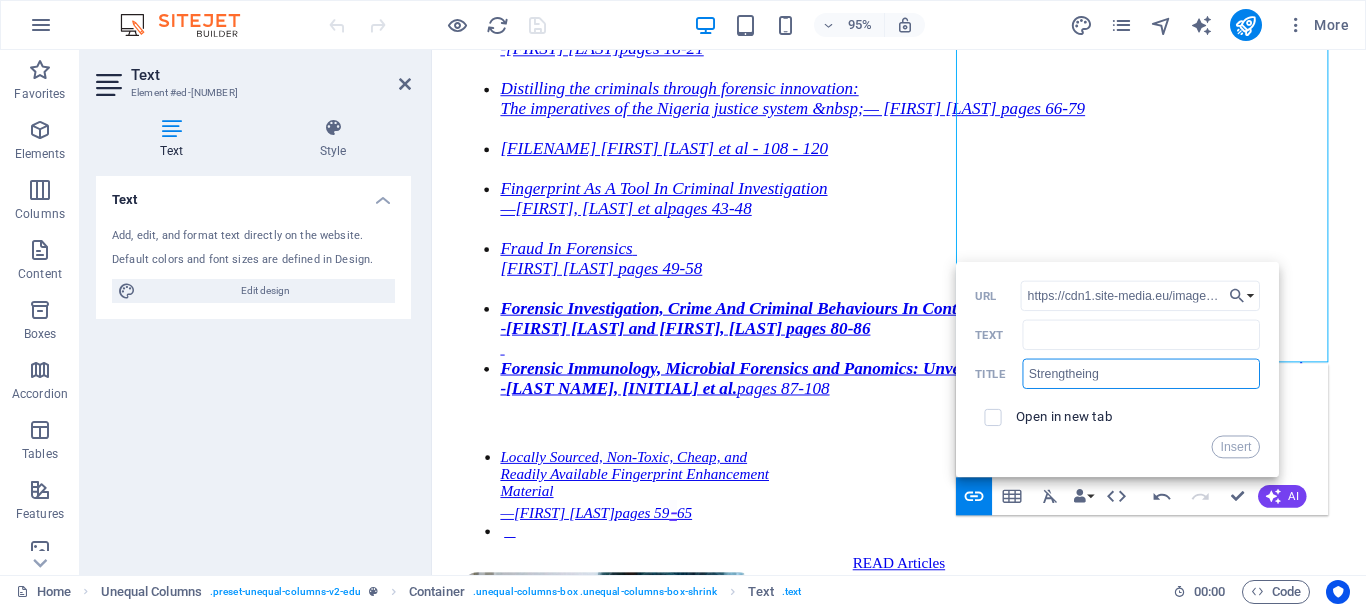 drag, startPoint x: 1101, startPoint y: 373, endPoint x: 1110, endPoint y: 378, distance: 10.29563 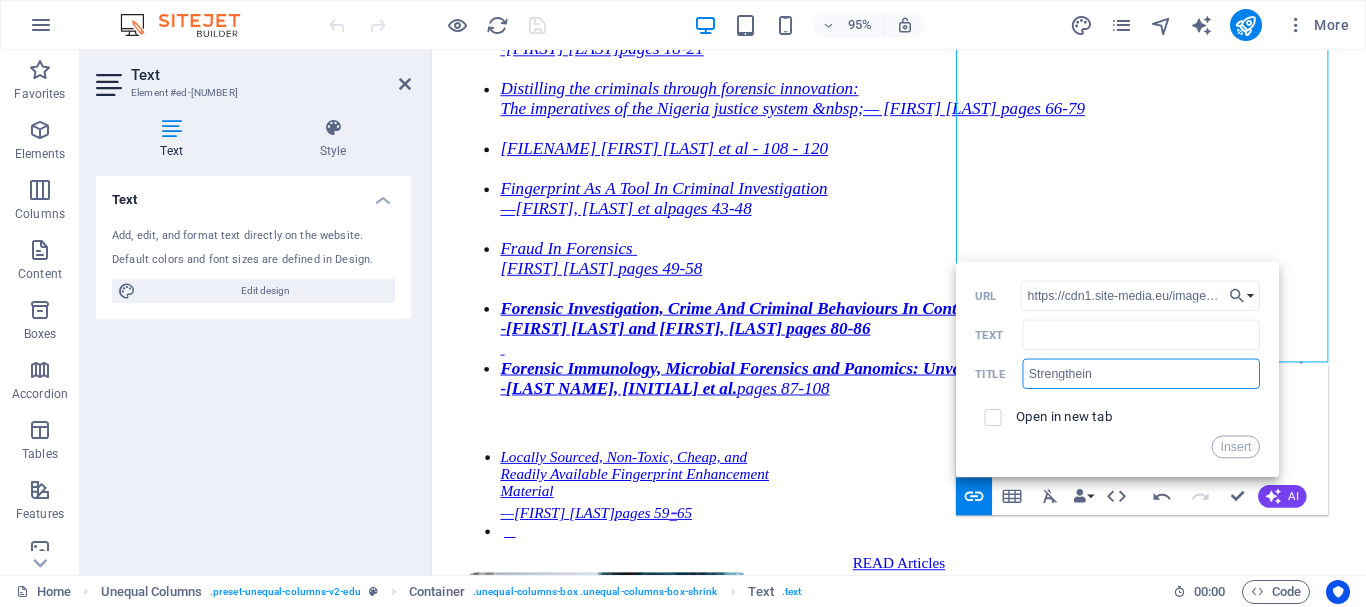 click on "Strengthein" at bounding box center (1142, 373) 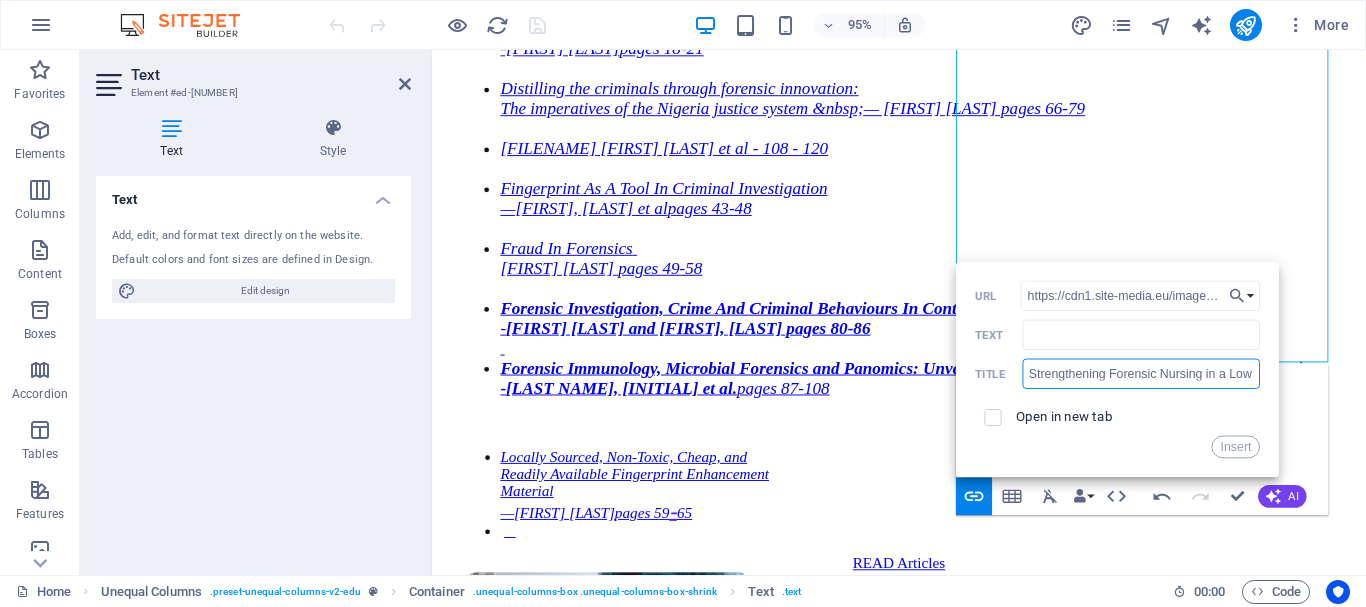 click on "Strengthening Forensic Nursing in a Low" at bounding box center [1142, 373] 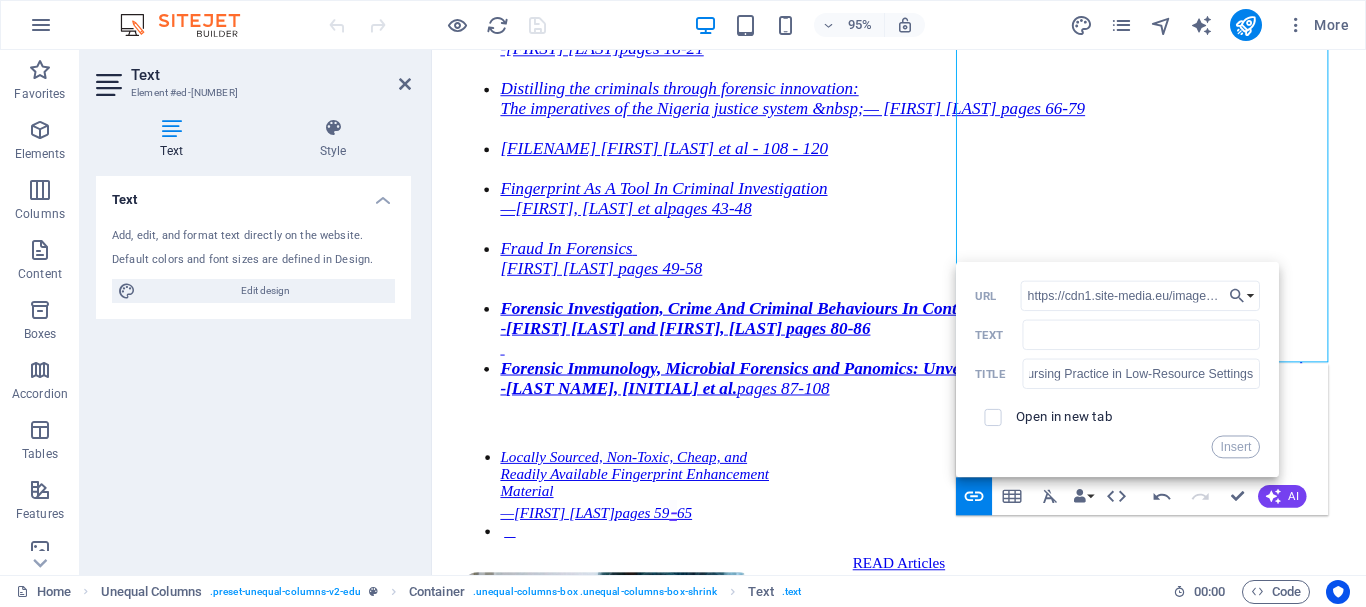 scroll, scrollTop: 0, scrollLeft: 0, axis: both 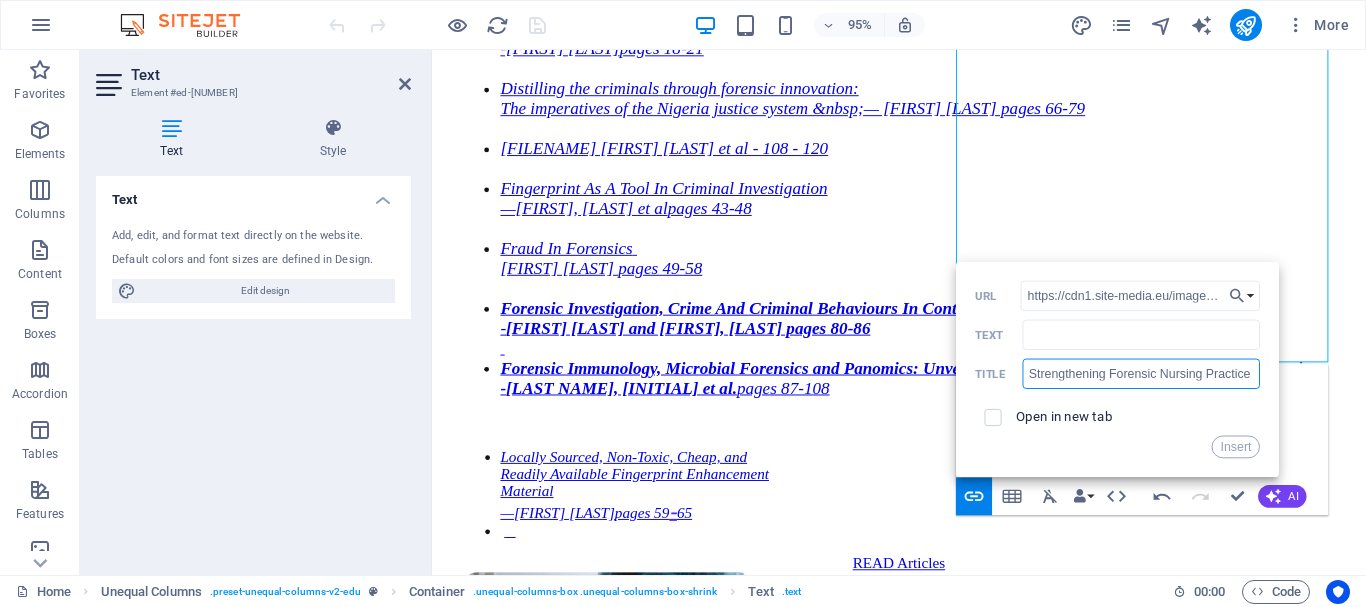 click on "Strengthening Forensic Nursing Practice in Low-Resource Settings" at bounding box center [1142, 373] 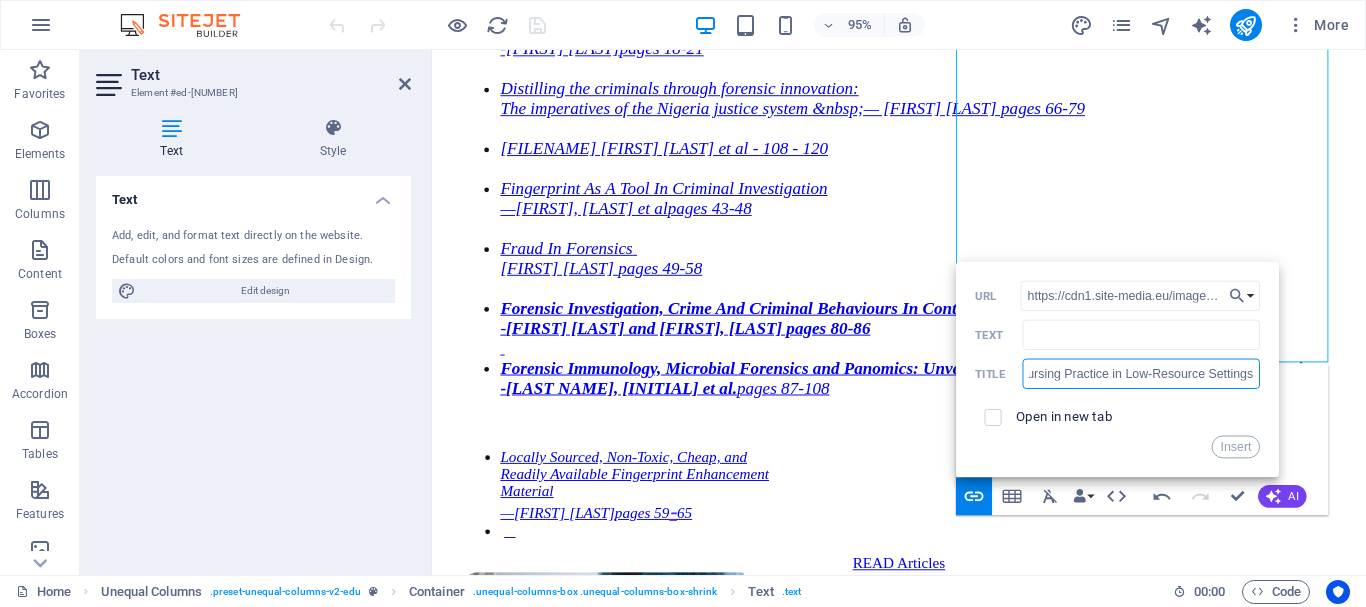 scroll, scrollTop: 0, scrollLeft: 167, axis: horizontal 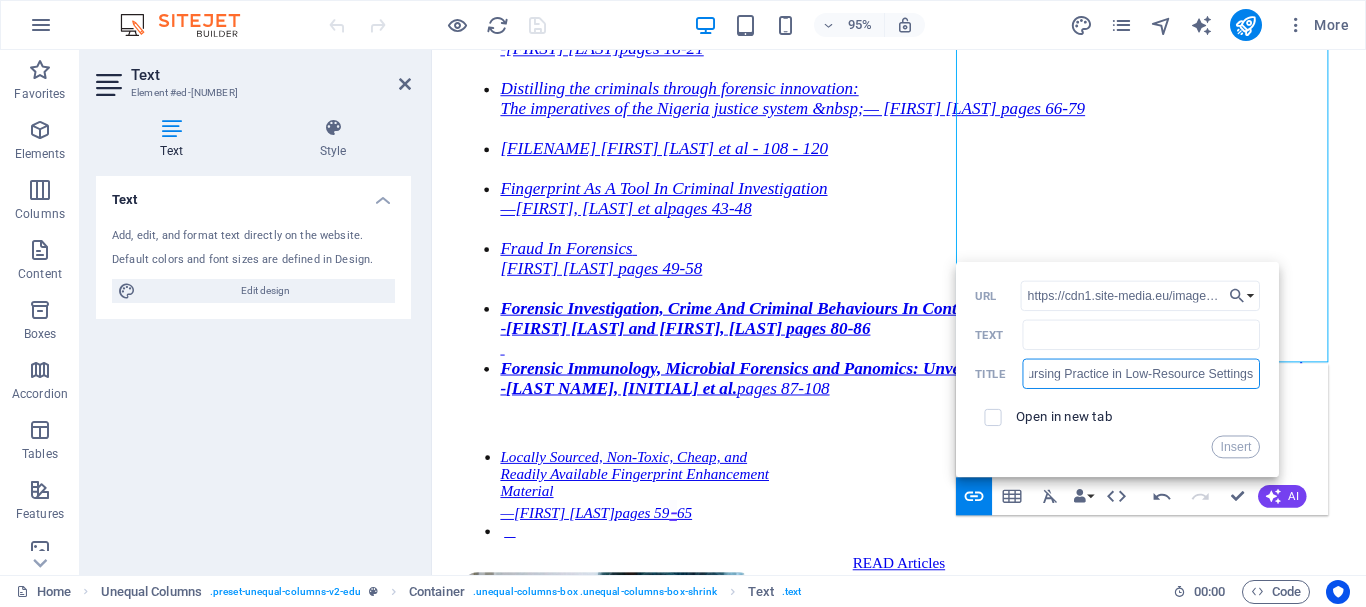 click on "Strengthening Forensic Nursing Practice in Low-Resource Settings" at bounding box center [1142, 373] 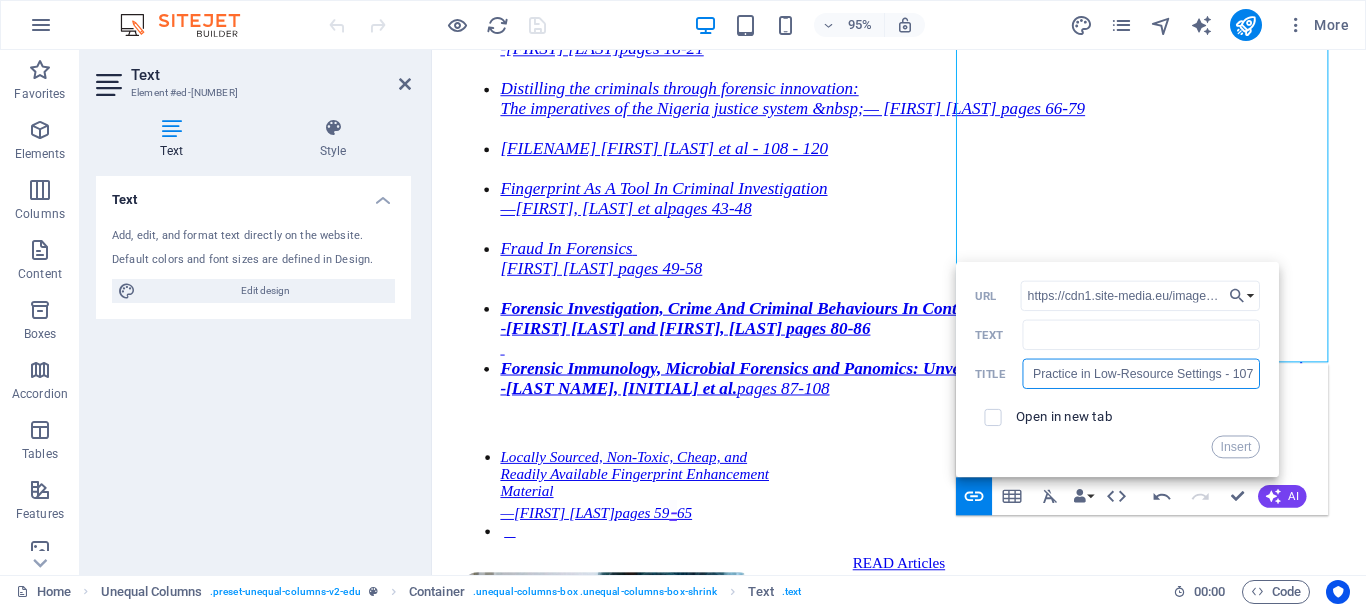 scroll, scrollTop: 0, scrollLeft: 193, axis: horizontal 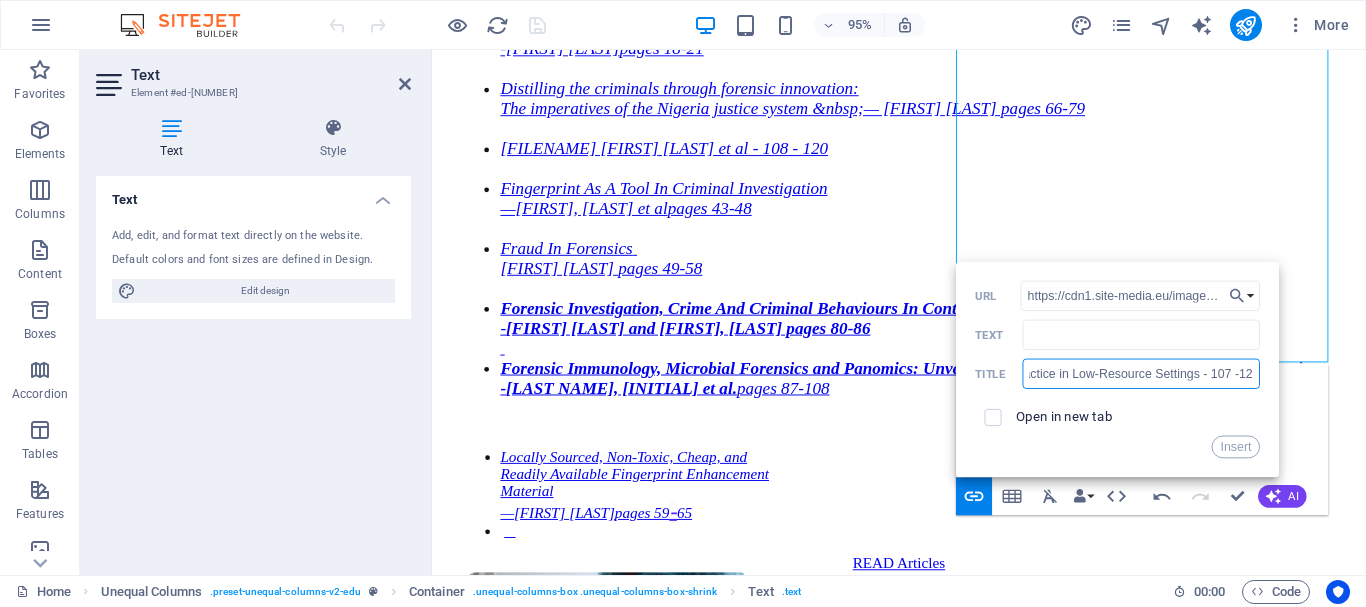 type on "Strengthening Forensic Nursing Practice  in  Low-Resource Settings  - 107 -122" 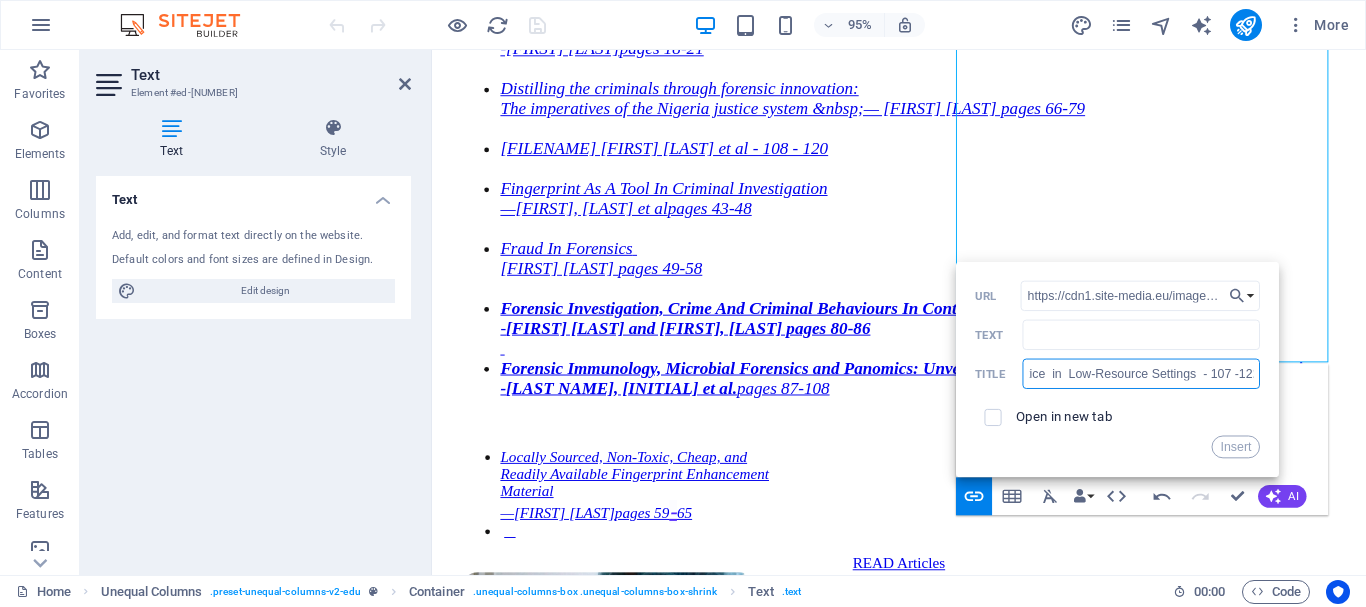 scroll, scrollTop: 0, scrollLeft: 223, axis: horizontal 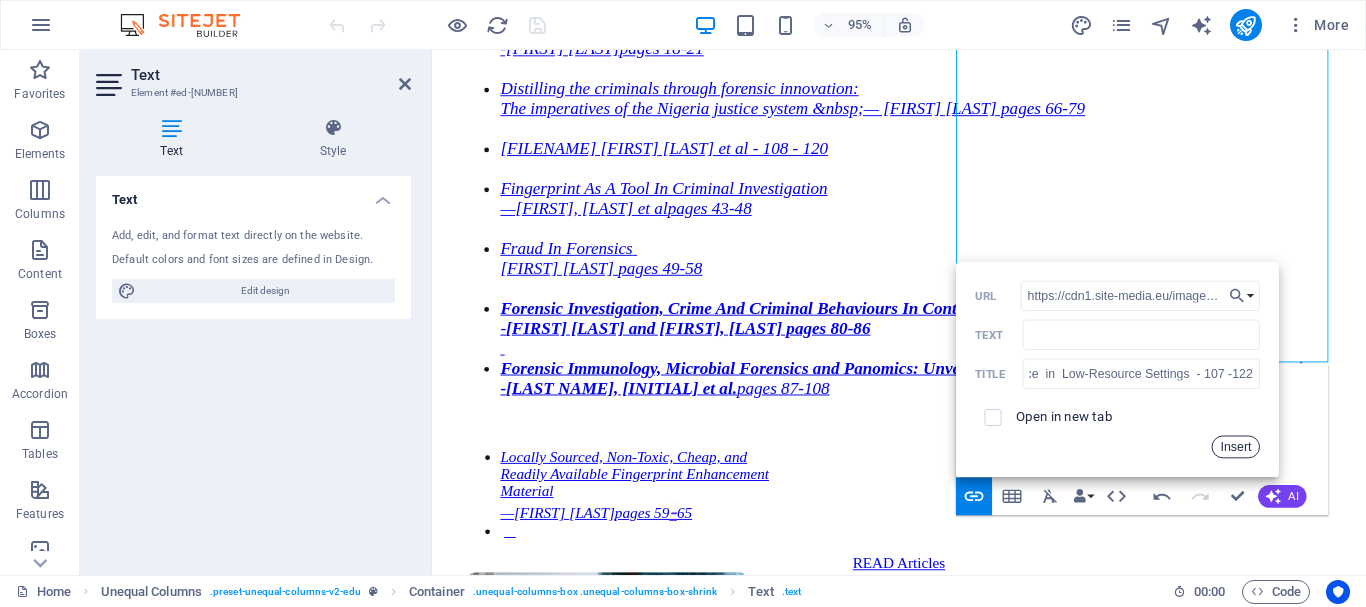 click on "Insert" at bounding box center (1236, 446) 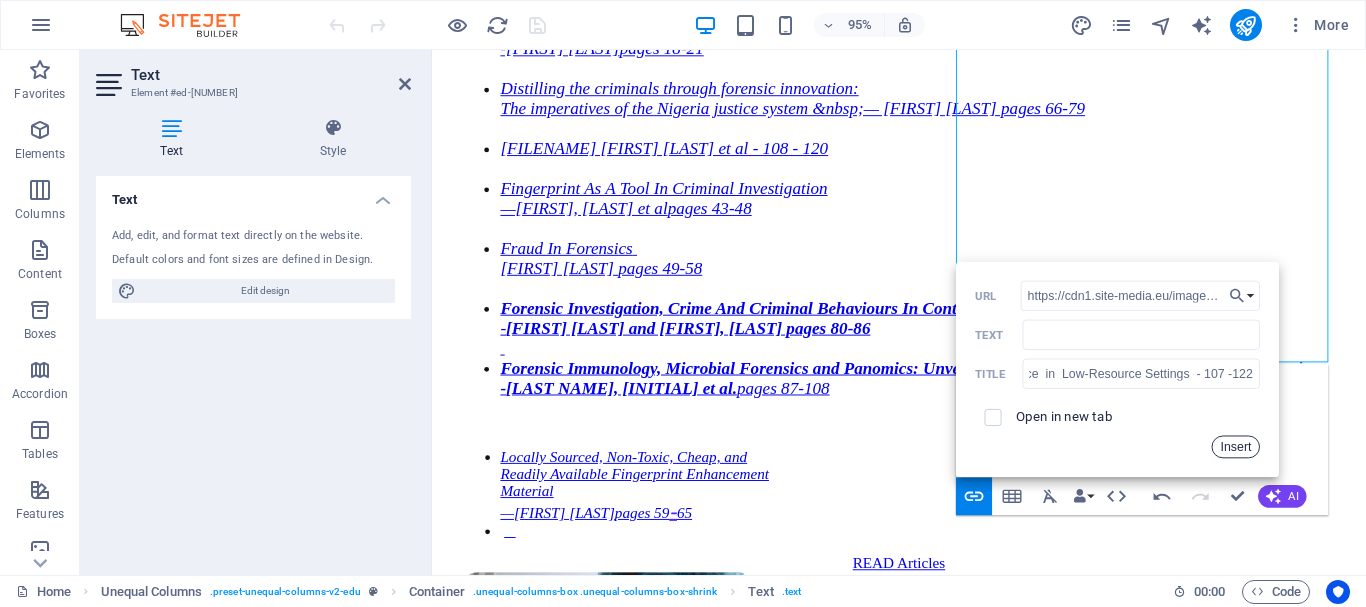 scroll, scrollTop: 1603, scrollLeft: 0, axis: vertical 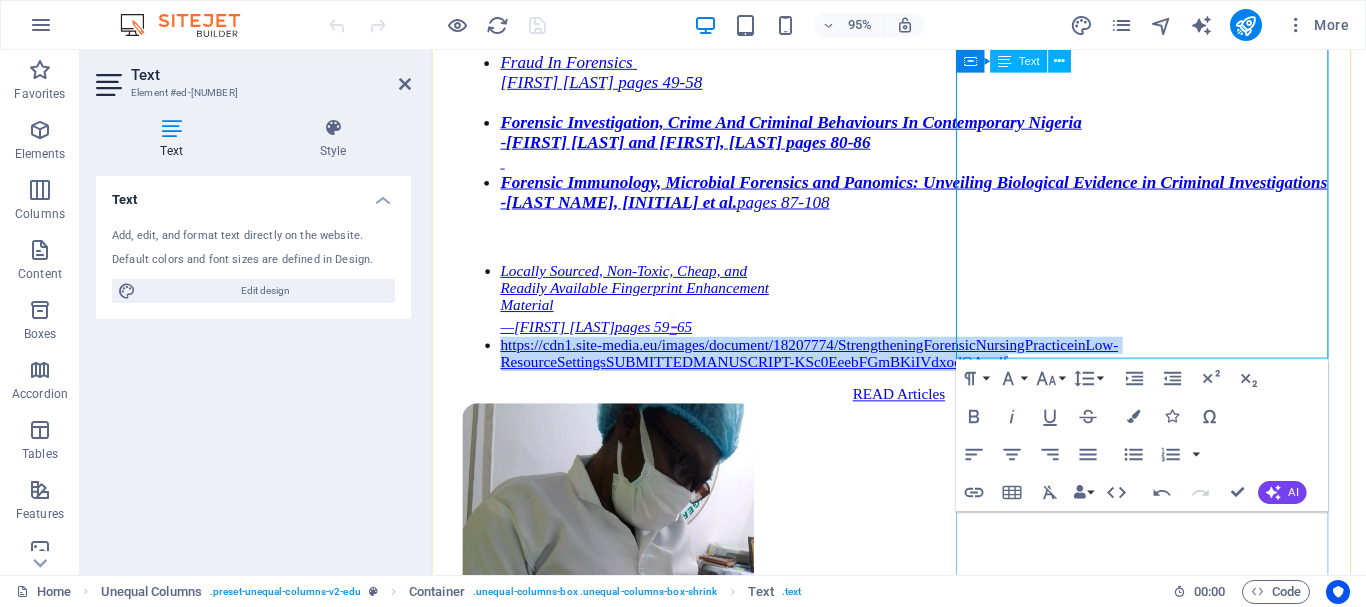 drag, startPoint x: 1359, startPoint y: 325, endPoint x: 1109, endPoint y: 166, distance: 296.2786 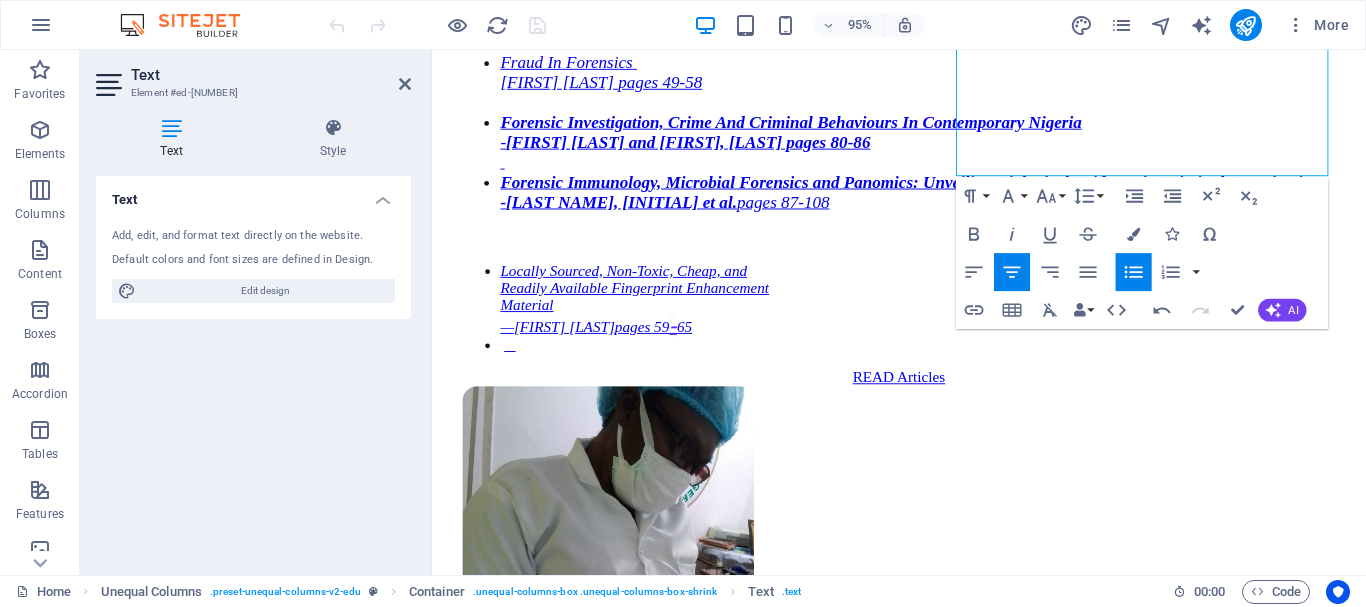 click at bounding box center [1296, 25] 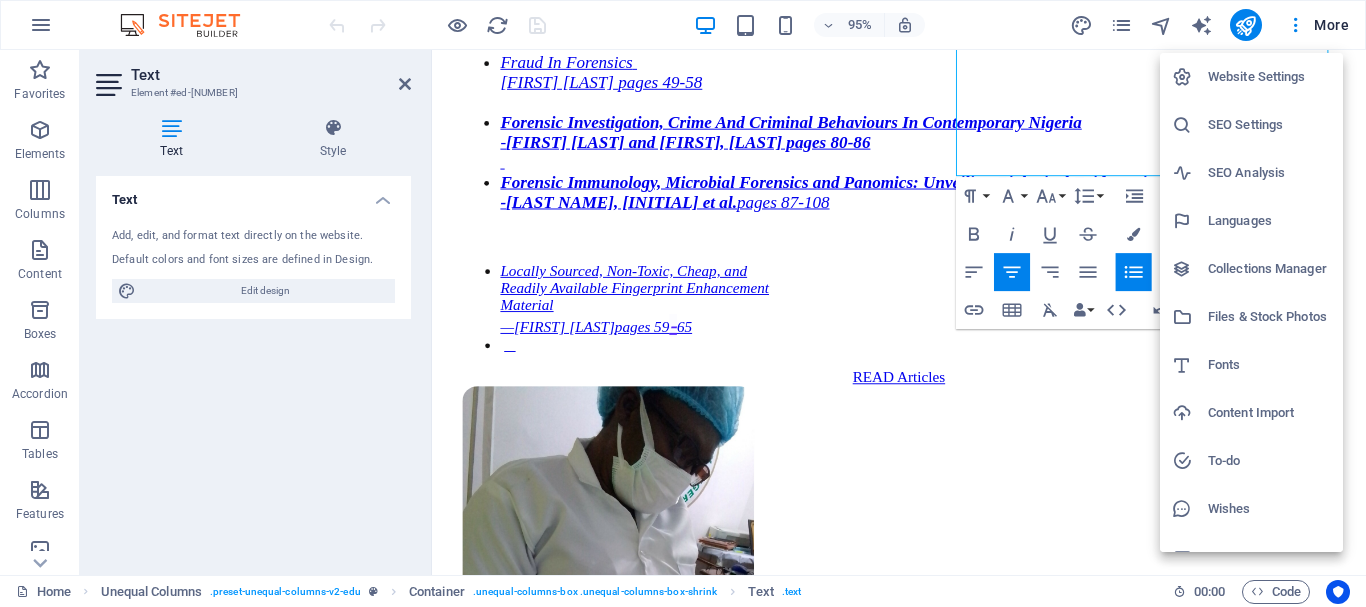 click at bounding box center (683, 303) 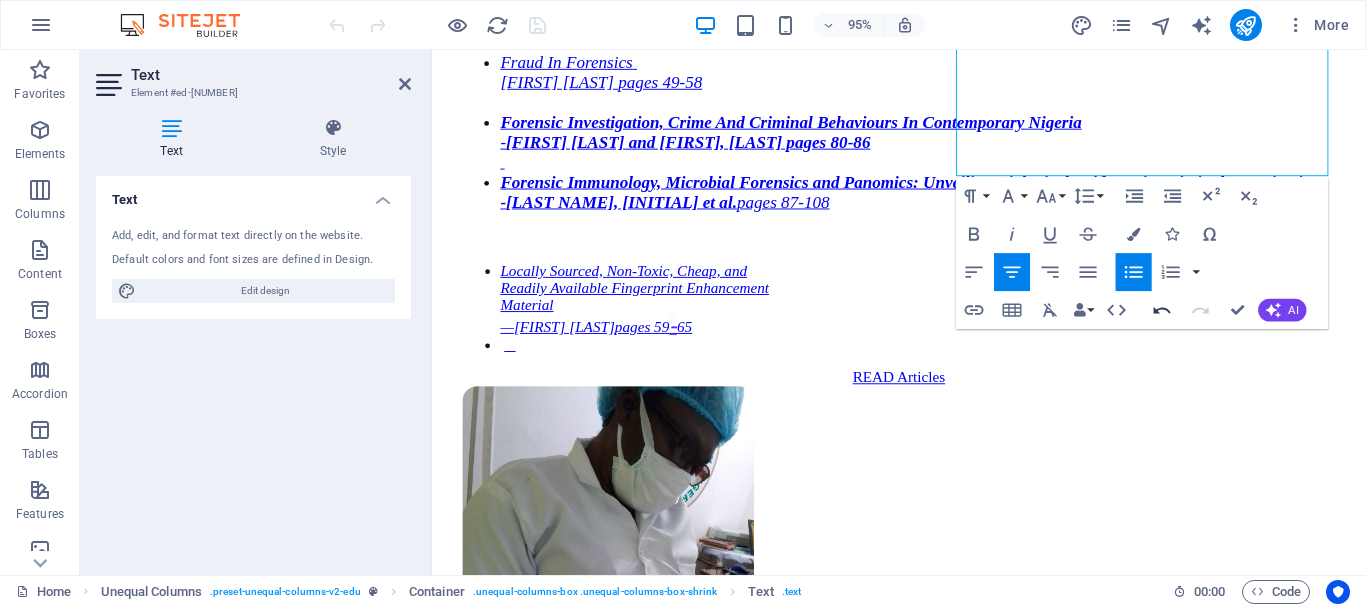 click 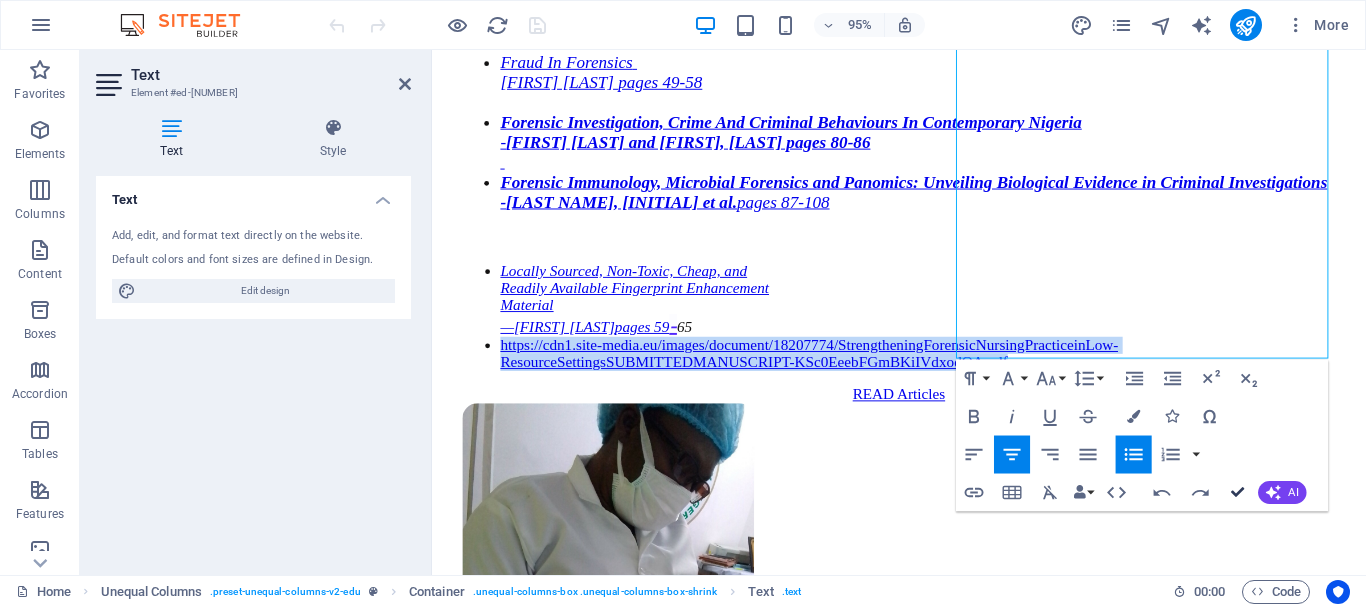 drag, startPoint x: 1233, startPoint y: 488, endPoint x: 1153, endPoint y: 437, distance: 94.873604 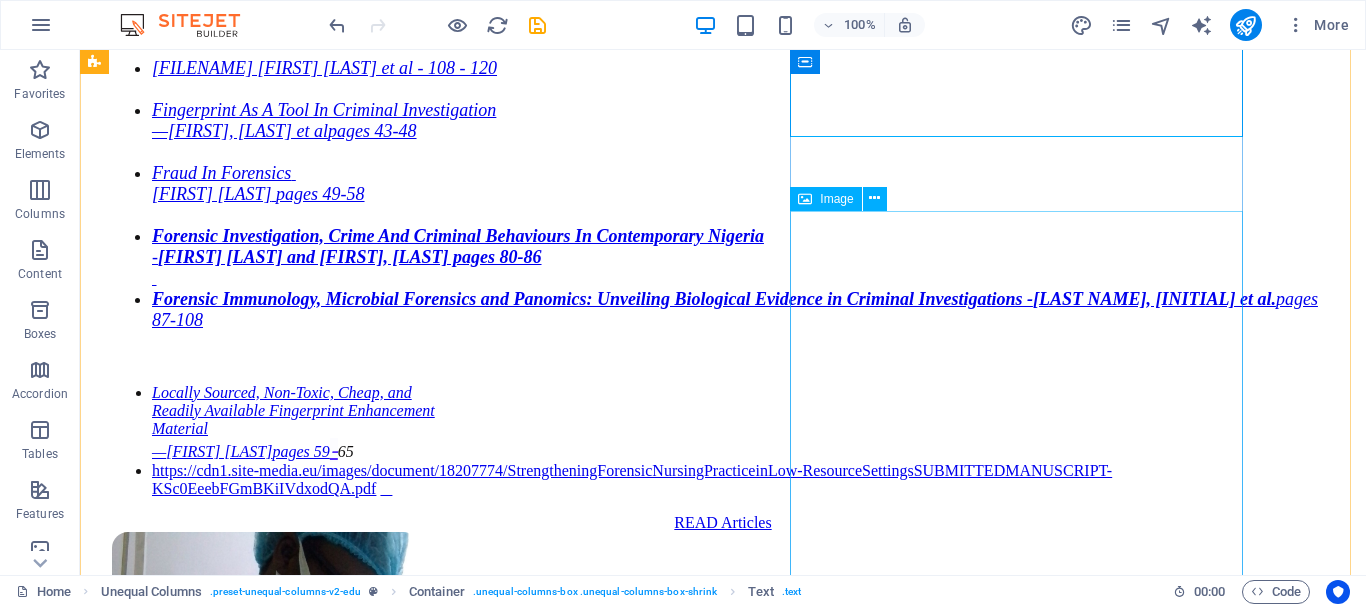 scroll, scrollTop: 1277, scrollLeft: 0, axis: vertical 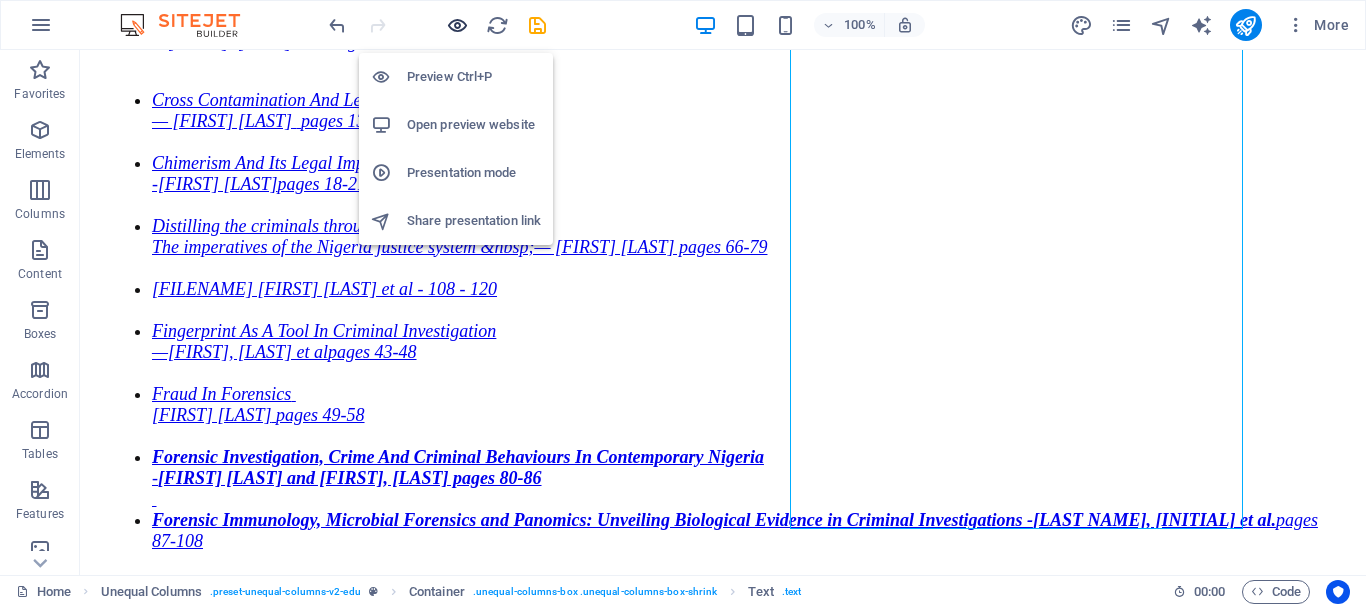 click at bounding box center (457, 25) 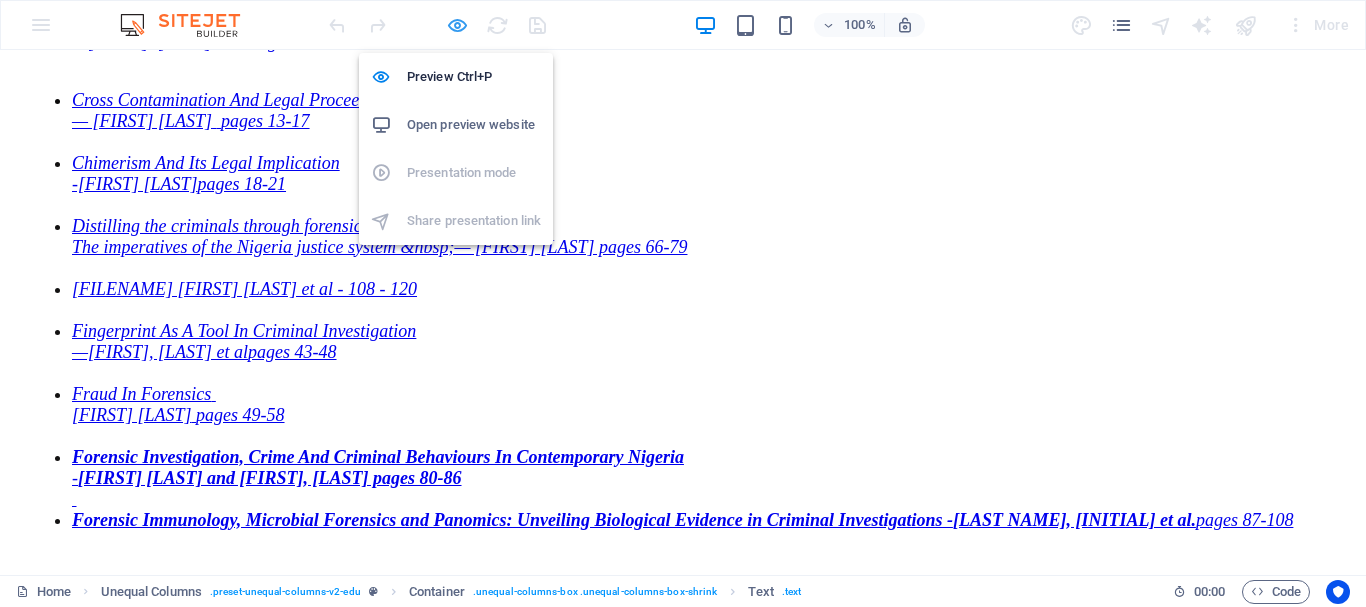 click at bounding box center [457, 25] 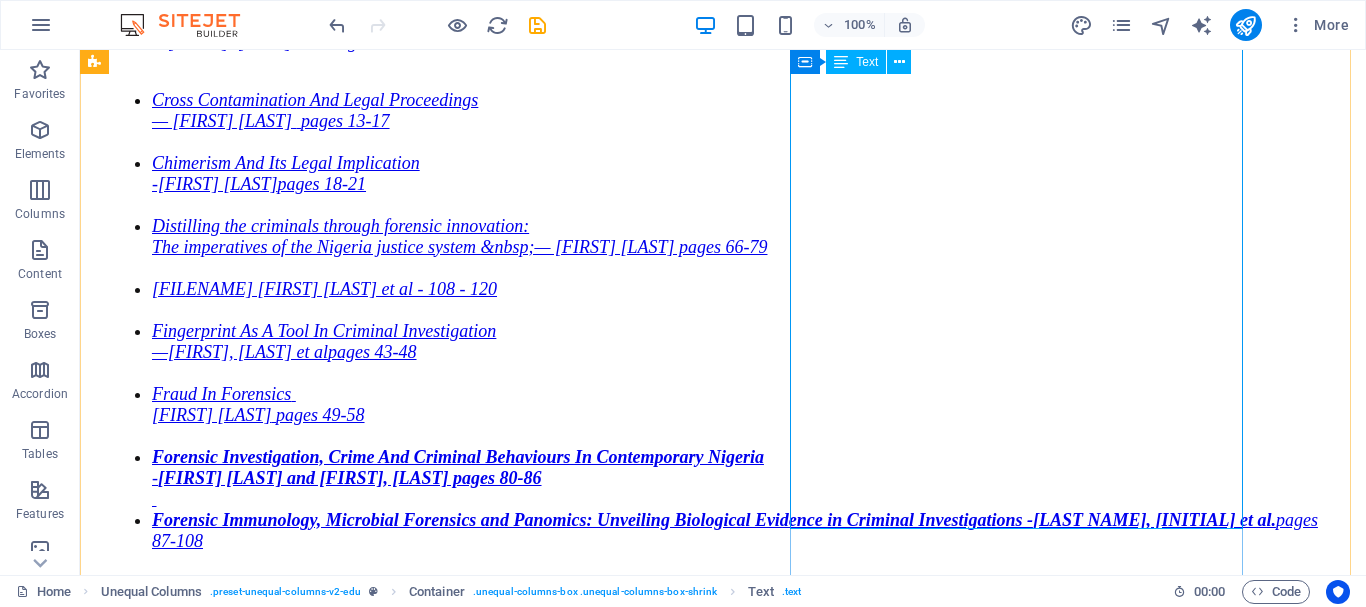 click on "[FIRST] [LAST] & [FIRST] [LAST] pages 1-12 [FIRST] [LAST] pages 29-42 [FIRST] [LAST] et al Pages 25-28 [FIRST] [LAST] pages 13-17 [FIRST] [LAST] pages 18-21 [FIRST] [LAST] pages 66-79 [FIRST] [LAST] et al - 108 - 120 [FIRST], [LAST] et al pages 43-48 [FIRST] [LAST] pages 49-58 [FIRST] [LAST] and [FIRST], [LAST] pages 80-86 —" at bounding box center [723, 274] 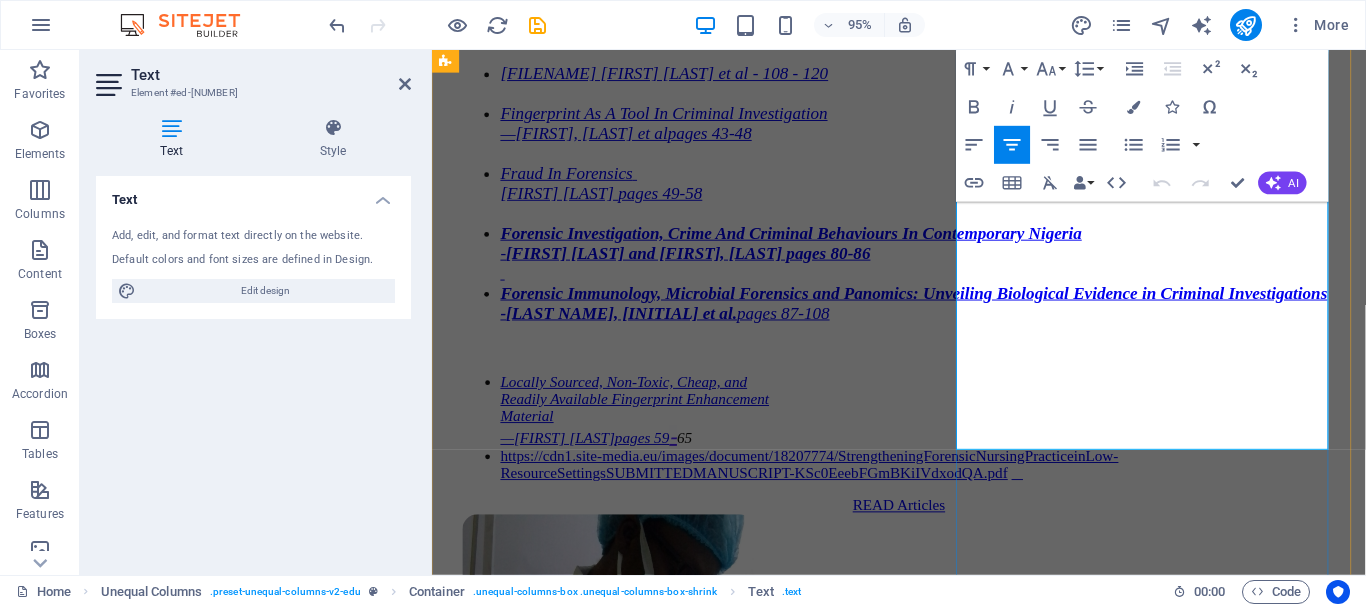 scroll, scrollTop: 1607, scrollLeft: 0, axis: vertical 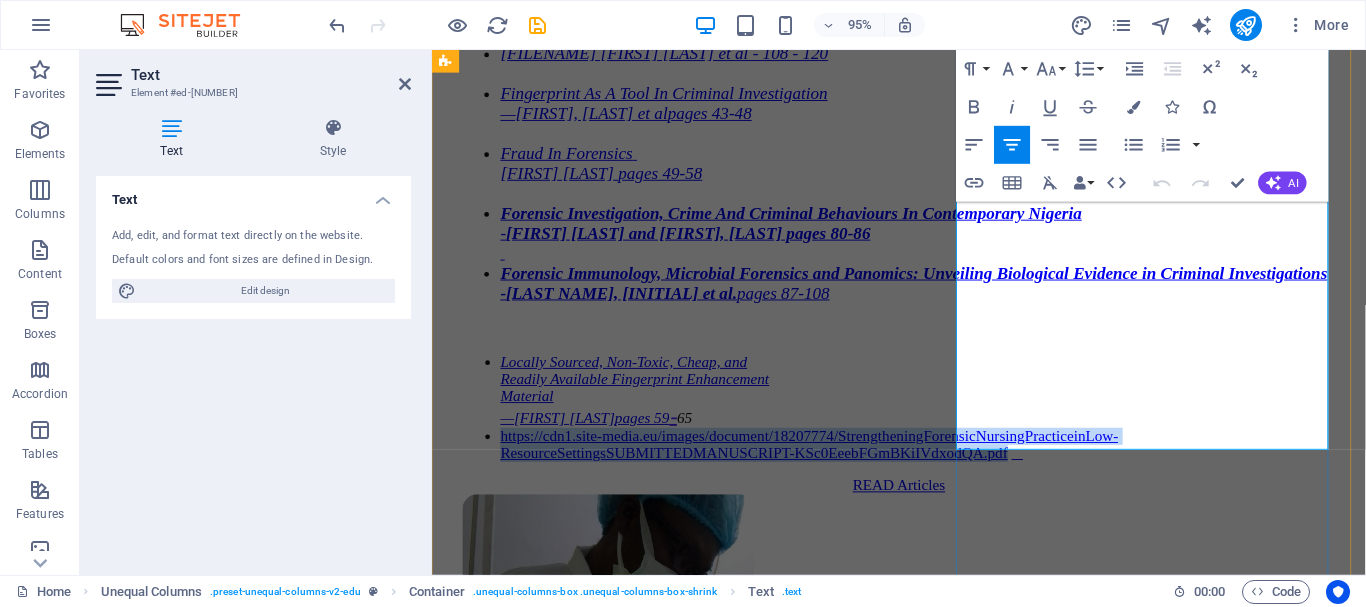 drag, startPoint x: 1356, startPoint y: 427, endPoint x: 1110, endPoint y: 269, distance: 292.36963 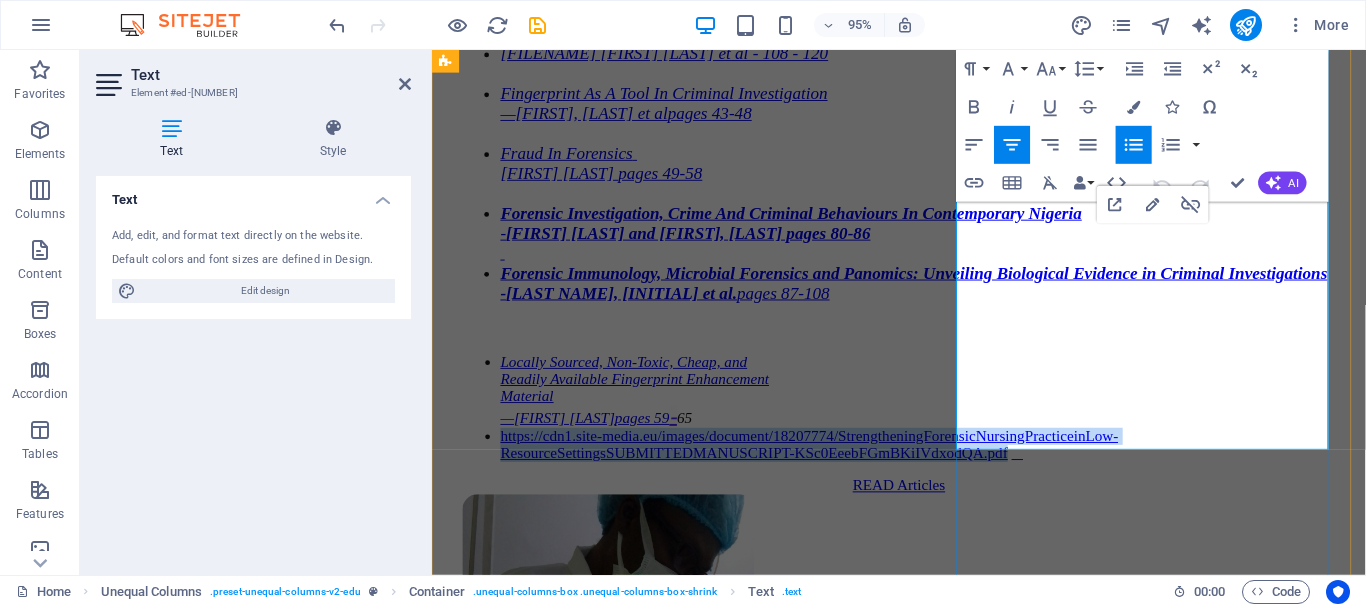 type 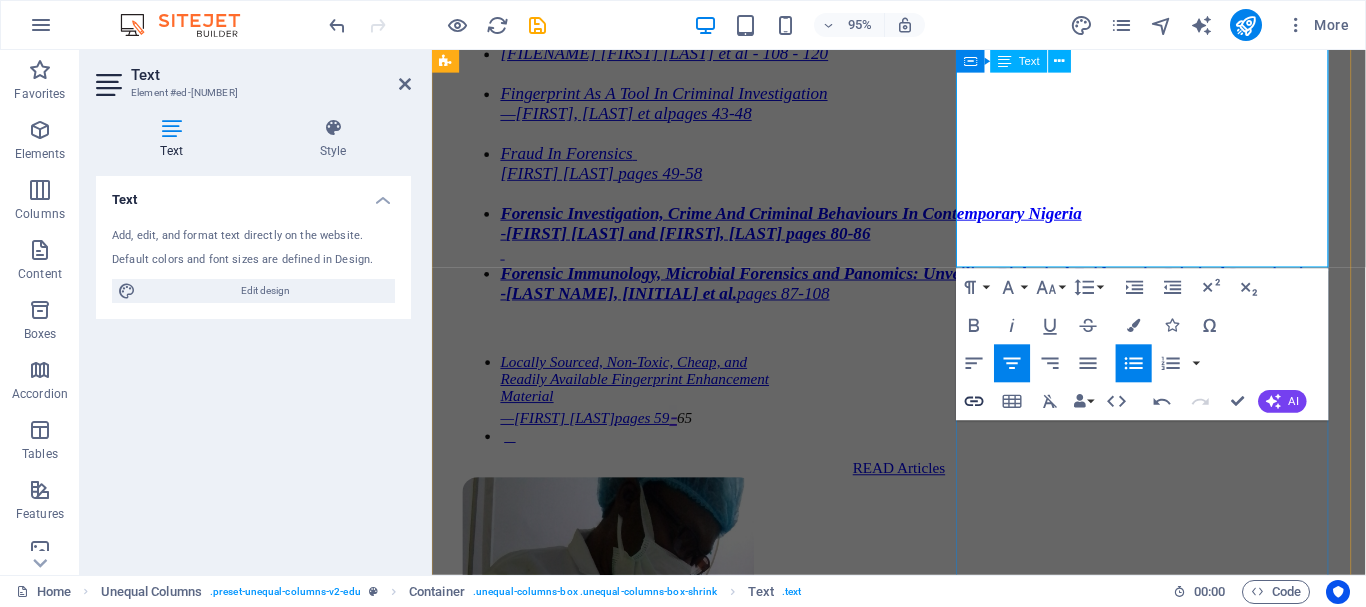 click 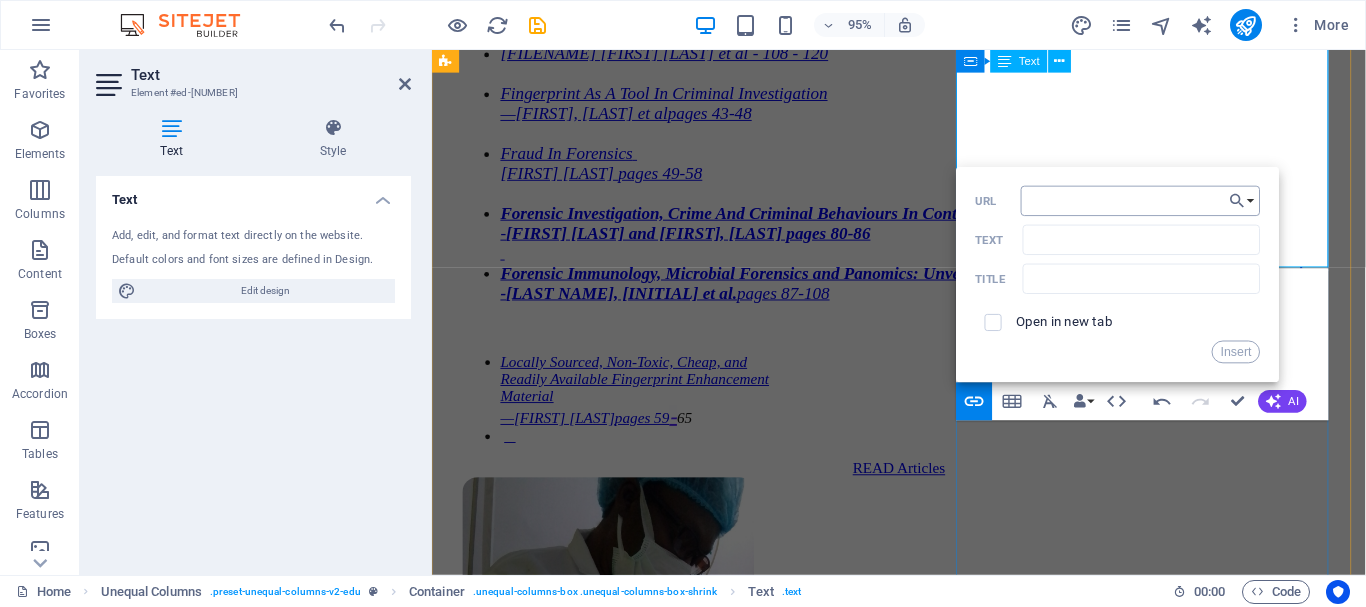 click on "URL" at bounding box center (1140, 200) 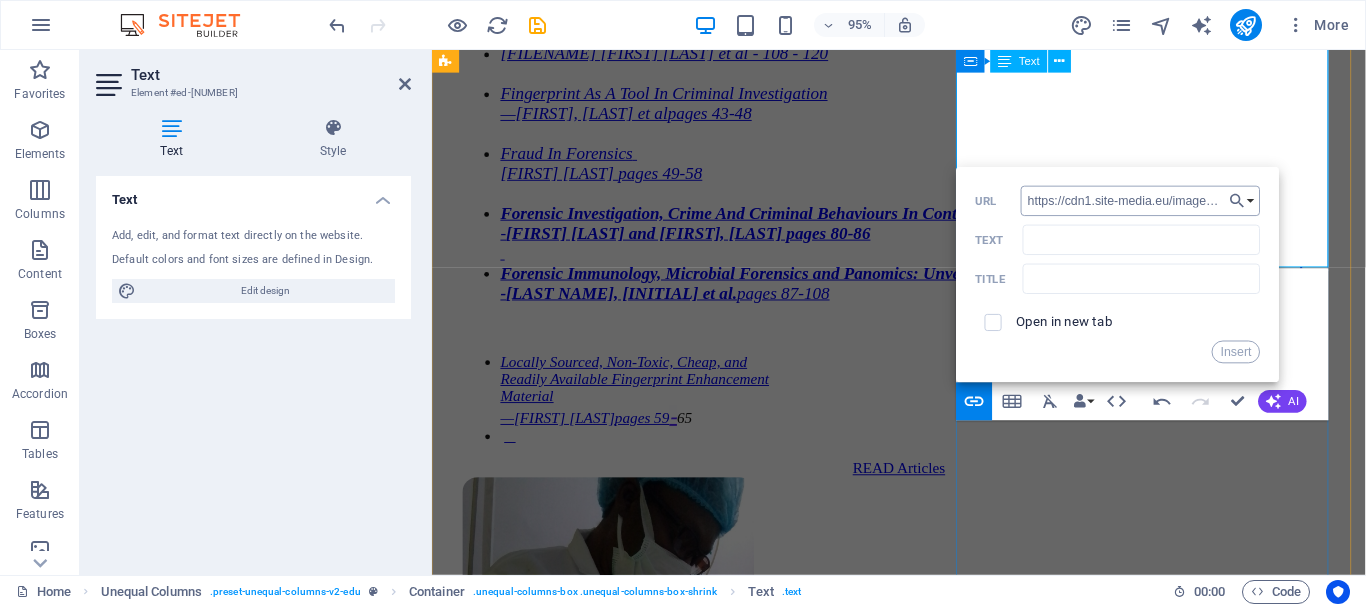 click on "https://cdn1.site-media.eu/images/document/18207774/StrengtheningForensicNursingPracticeinLow-ResourceSettingsSUBMITTEDMANUSCRIPT-KSc0EeebFGmBKiIVdxodQA.pdf" at bounding box center [1140, 200] 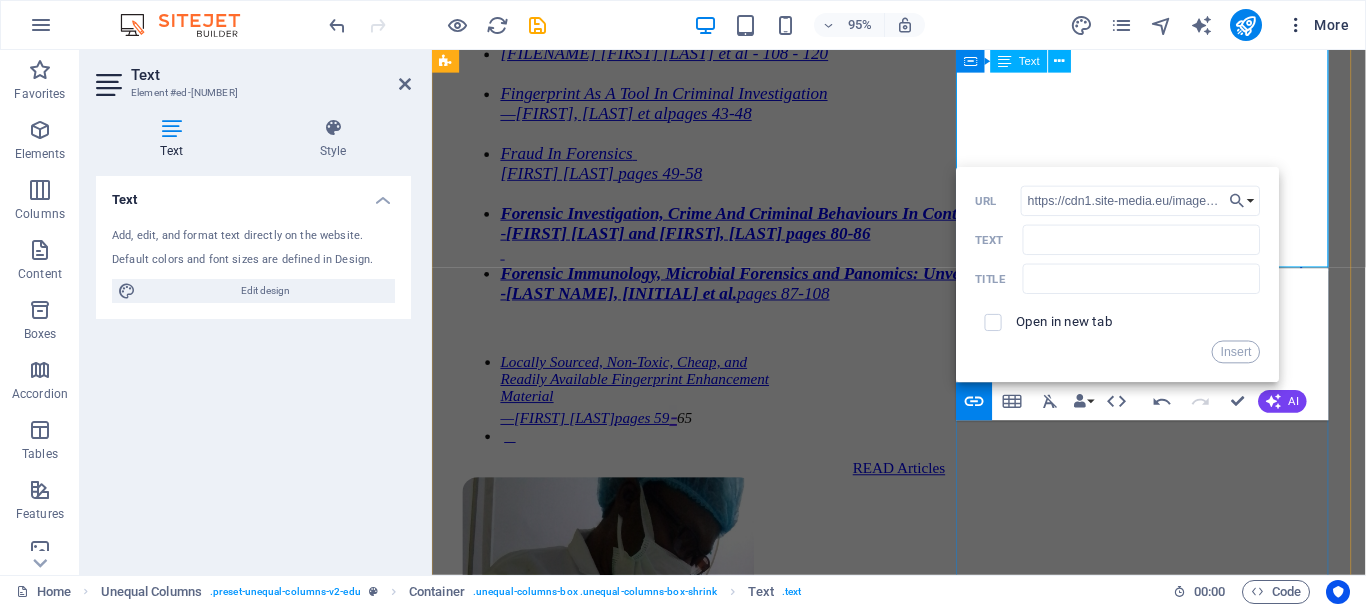scroll, scrollTop: 0, scrollLeft: 838, axis: horizontal 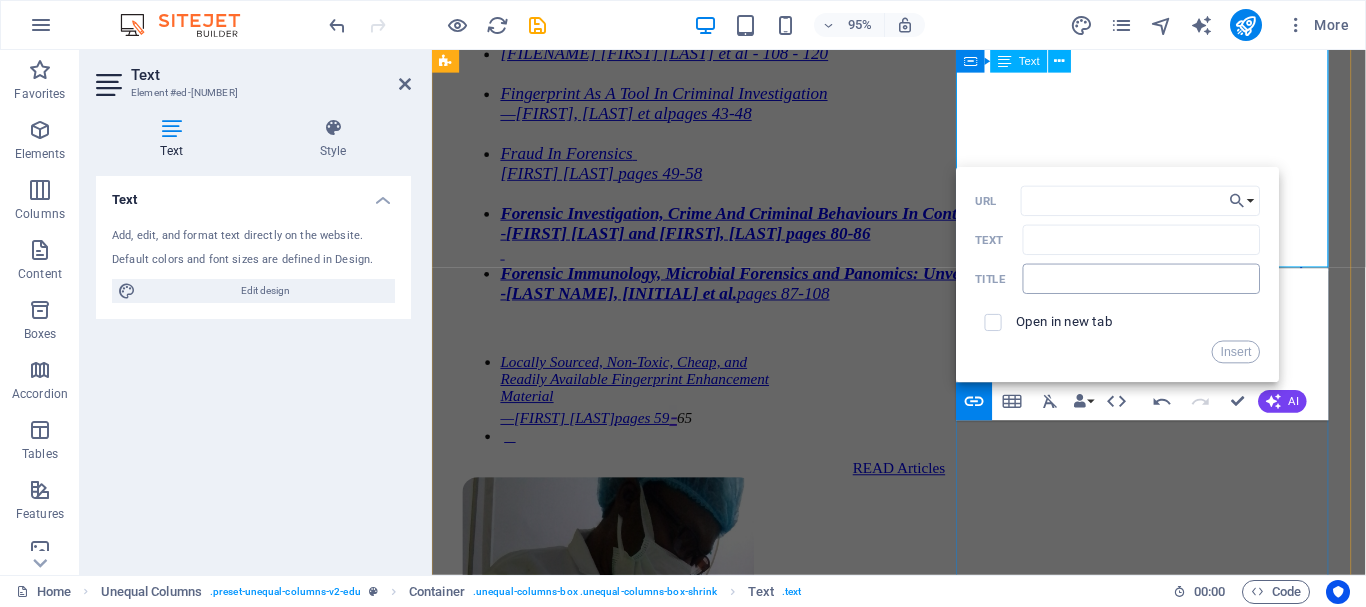 type on "https://cdn1.site-media.eu/images/document/18207774/StrengtheningForensicNursingPracticeinLow-ResourceSettingsSUBMITTEDMANUSCRIPT-KSc0EeebFGmBKiIVdxodQA.pdf" 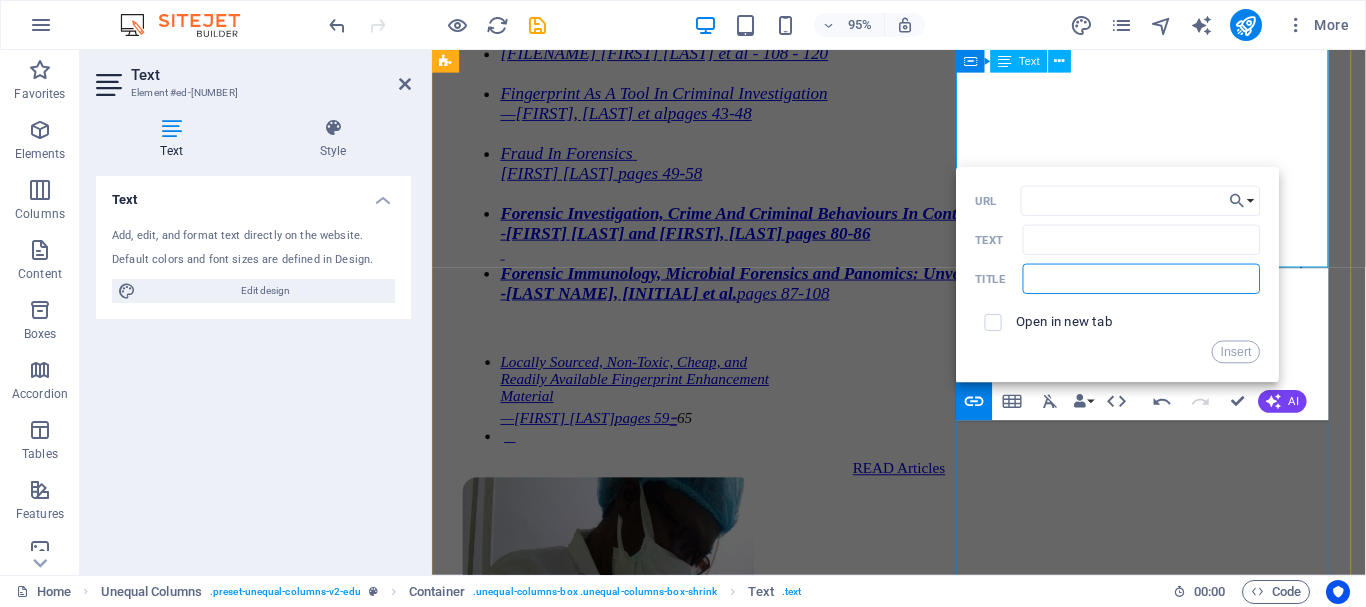 click at bounding box center (1142, 278) 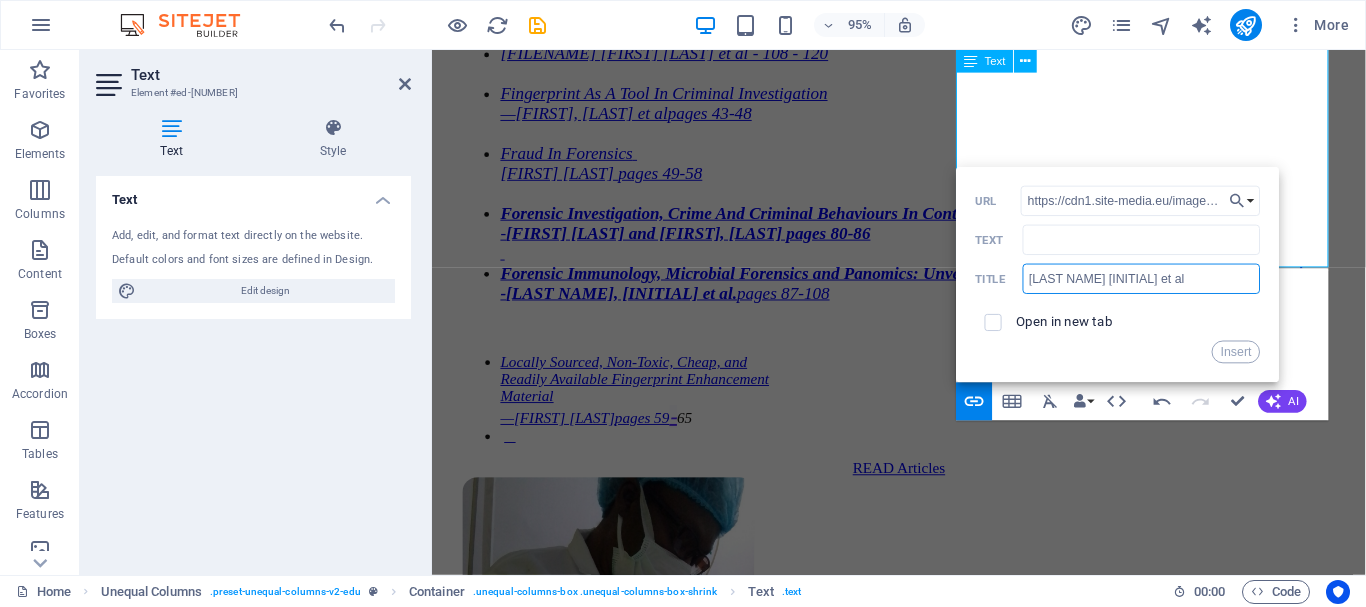 type on "[FIRST] [LAST] et al" 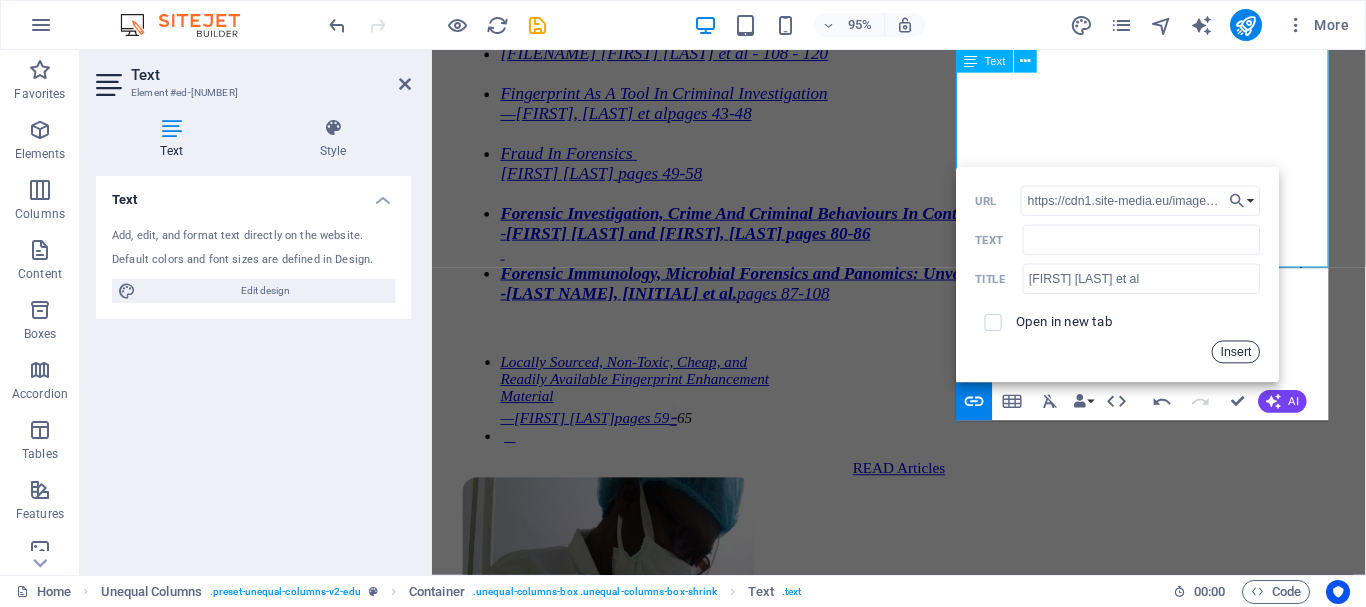 click on "Insert" at bounding box center [1236, 351] 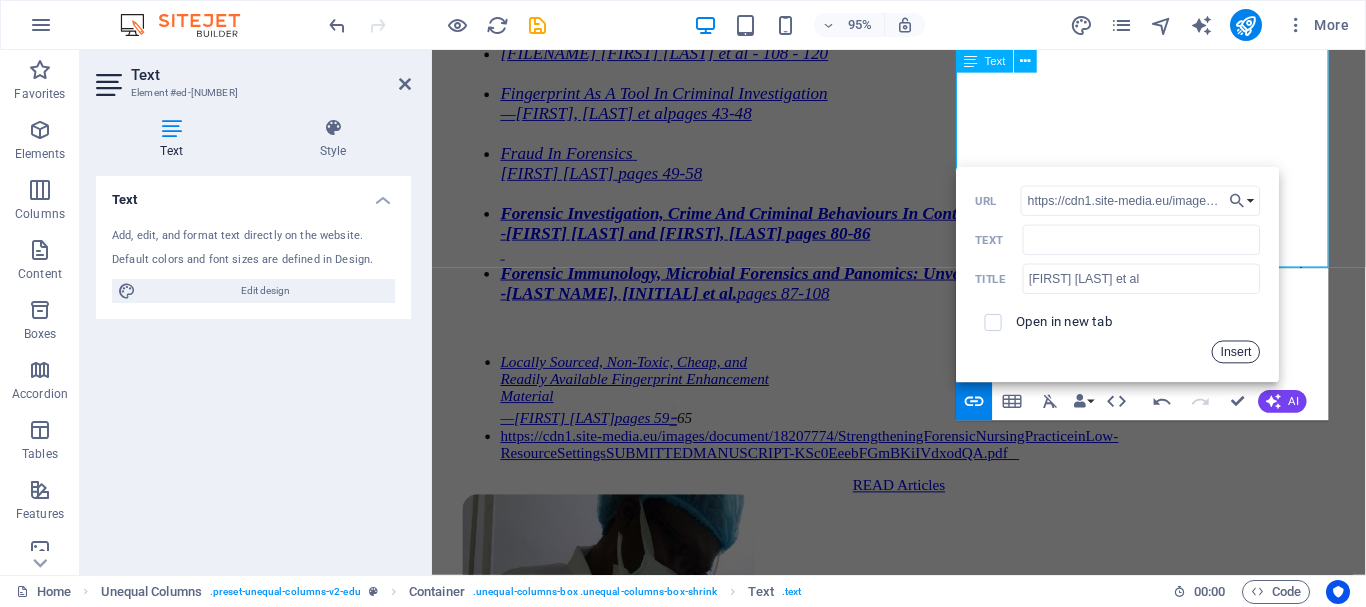 scroll, scrollTop: 1703, scrollLeft: 0, axis: vertical 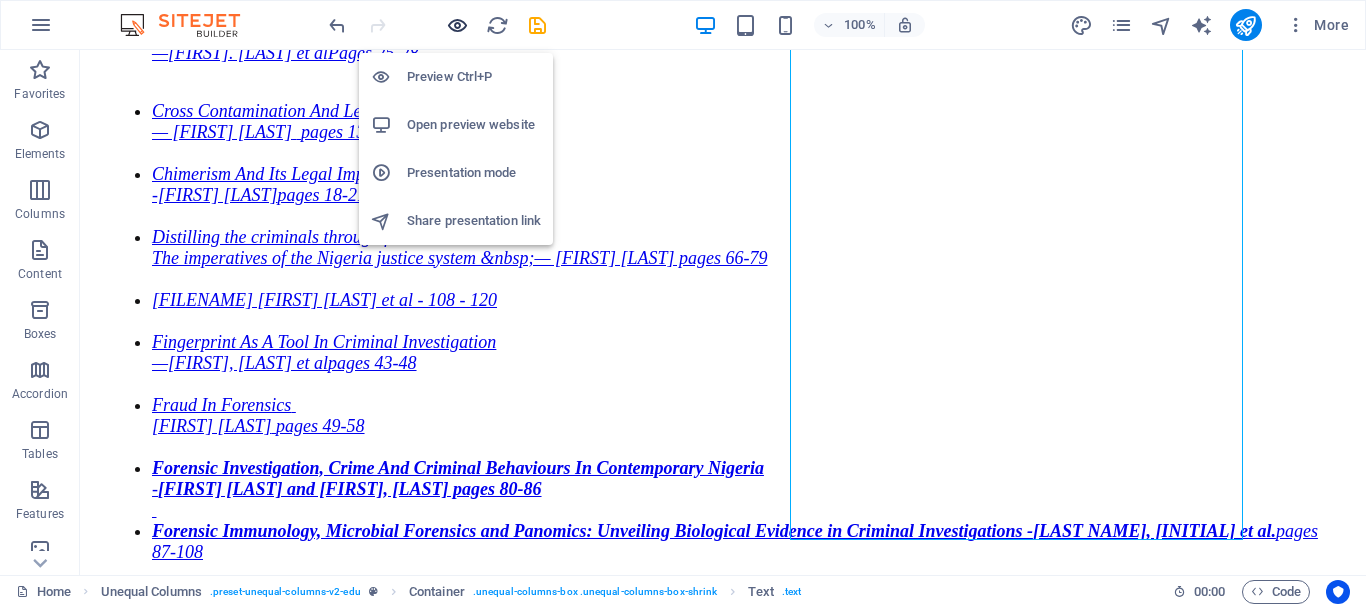 click at bounding box center [457, 25] 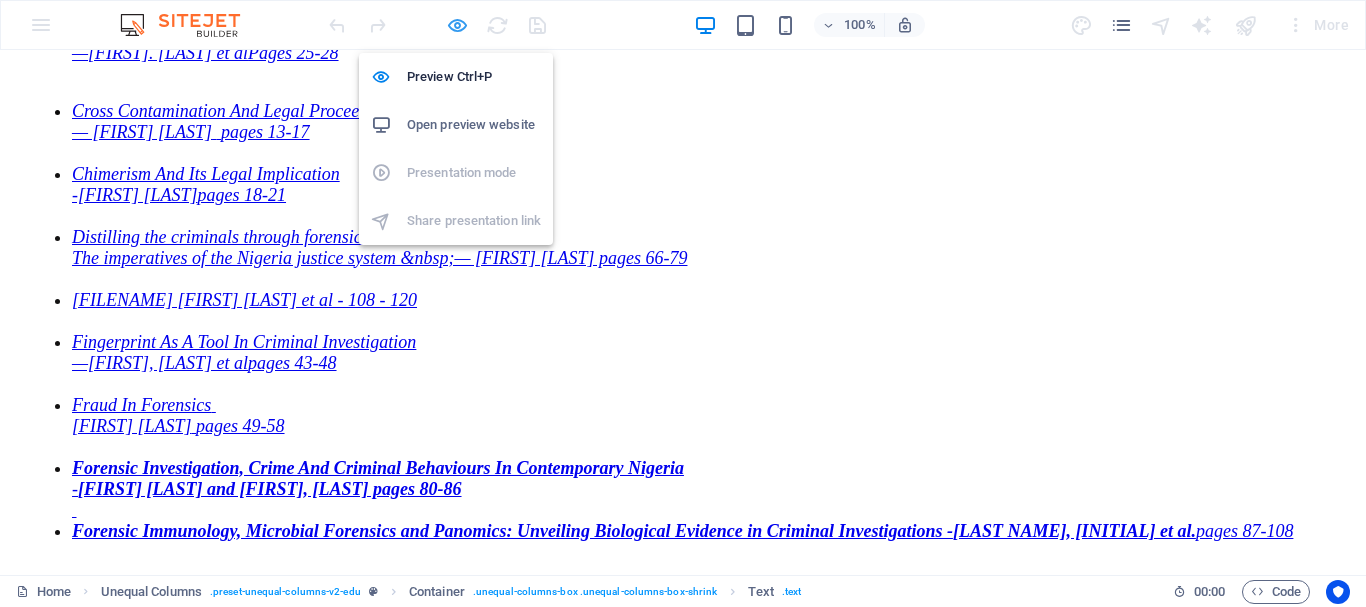 click at bounding box center (457, 25) 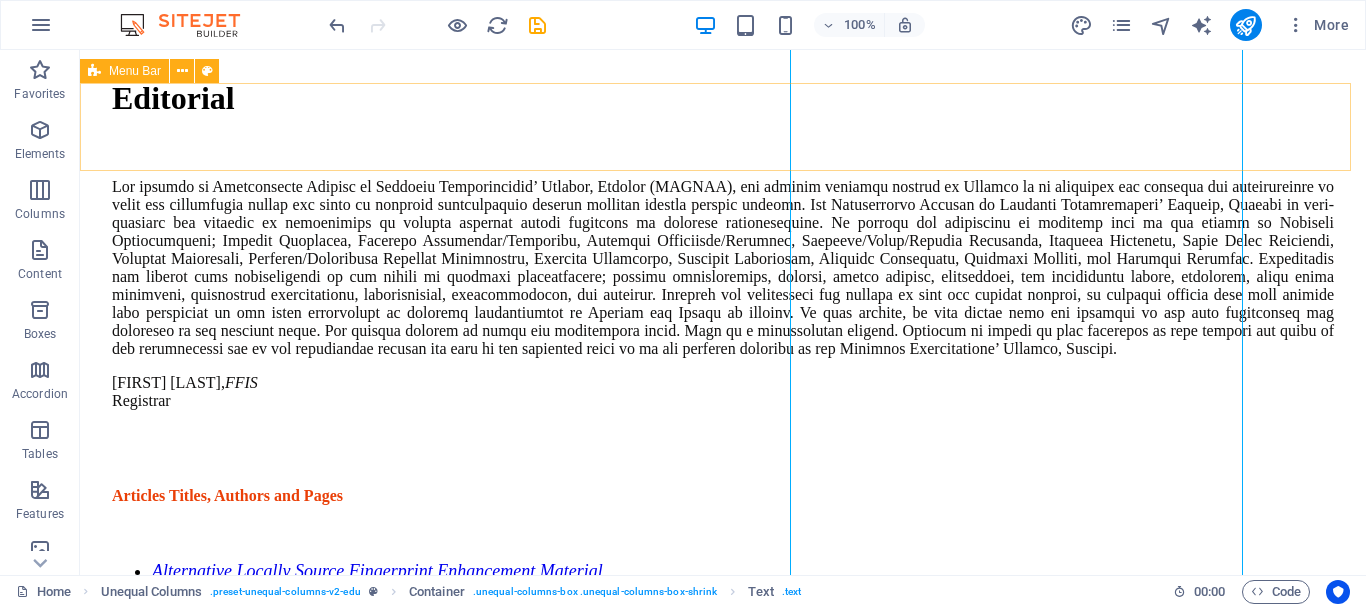 scroll, scrollTop: 366, scrollLeft: 0, axis: vertical 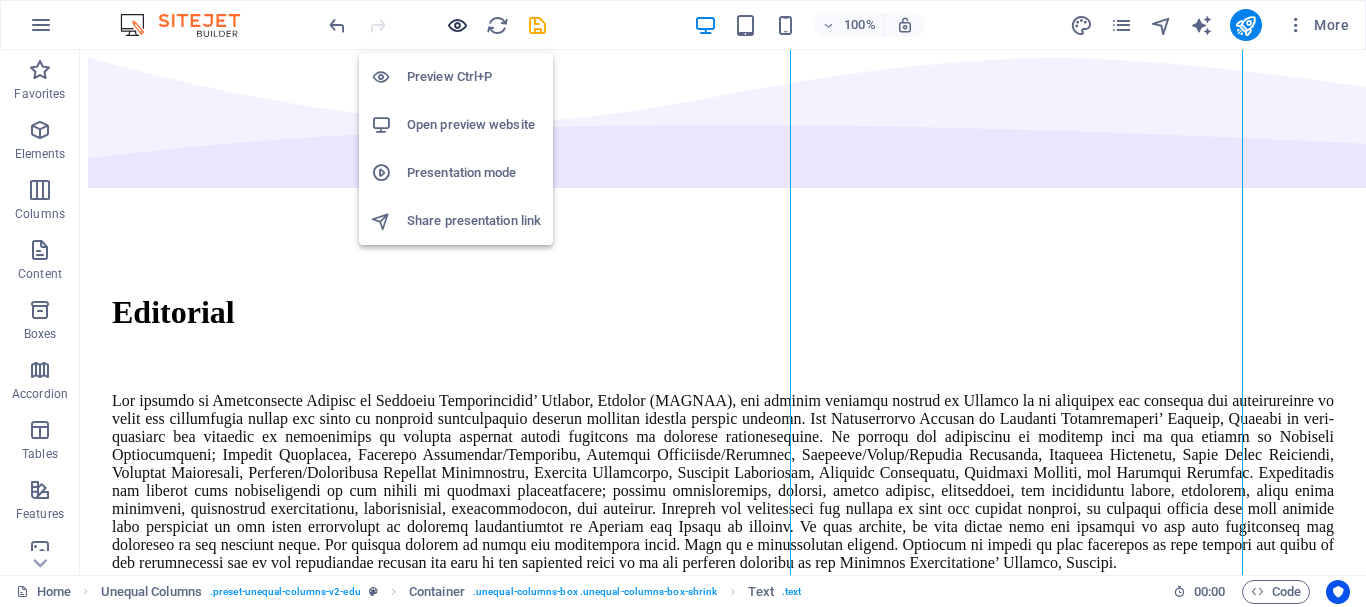 click at bounding box center [457, 25] 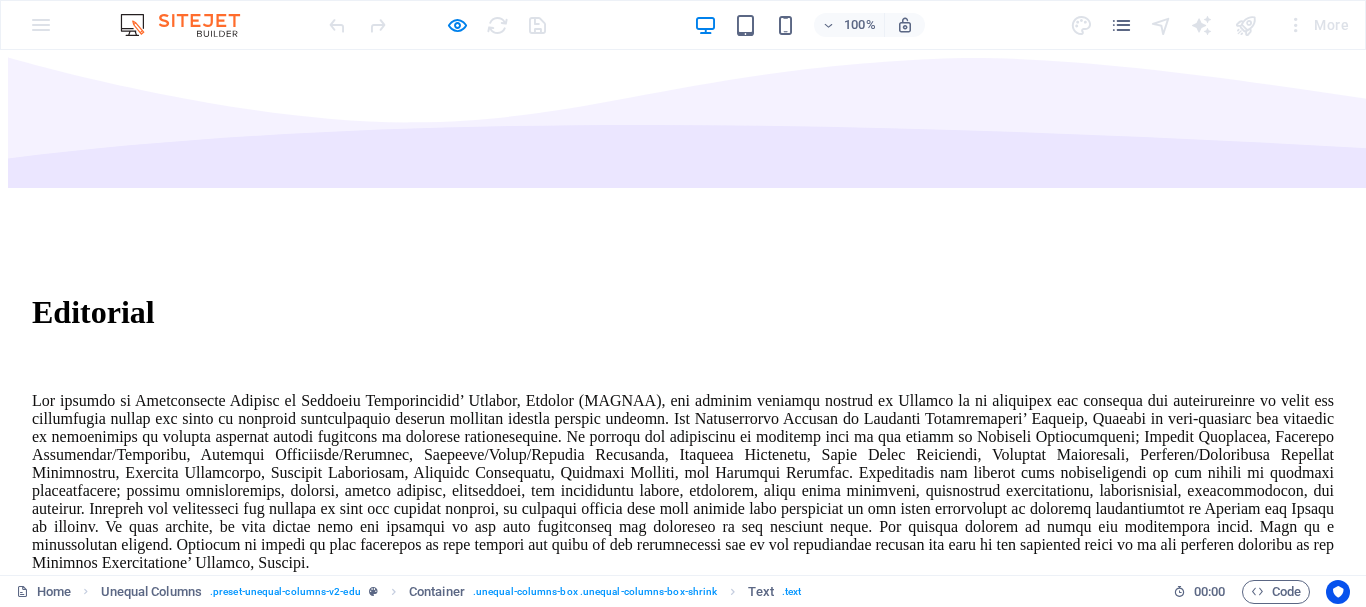 click on "Articles" at bounding box center [73, -198] 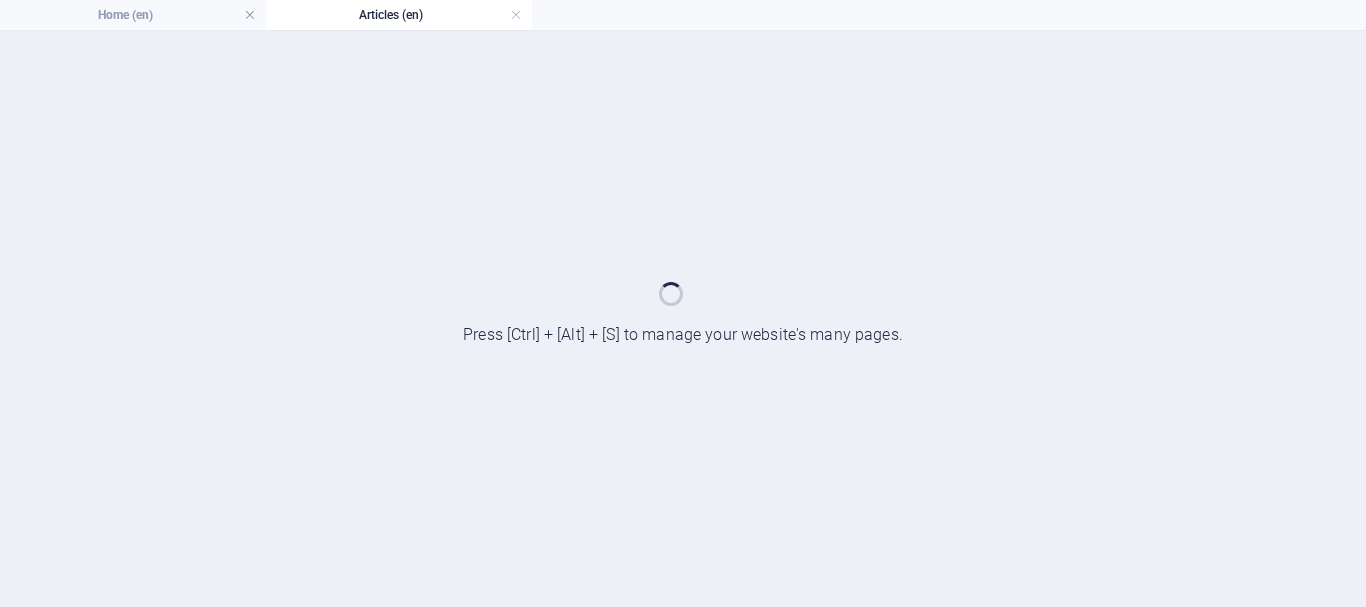scroll, scrollTop: 0, scrollLeft: 0, axis: both 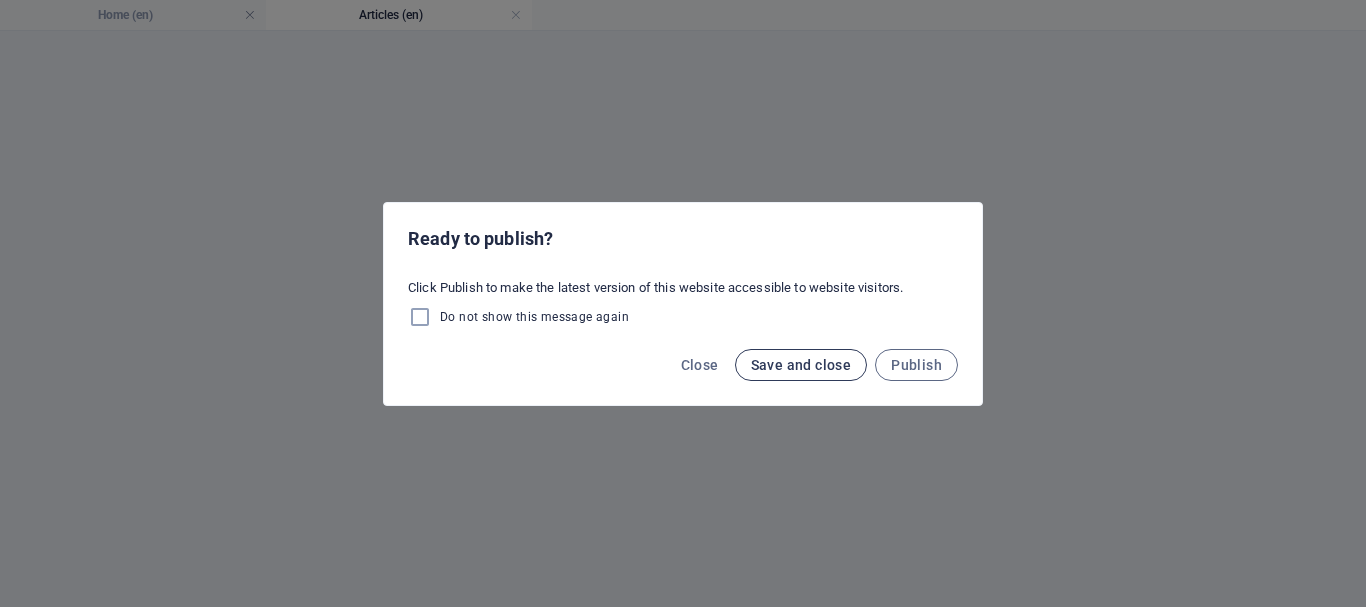 click on "Save and close" at bounding box center [801, 365] 